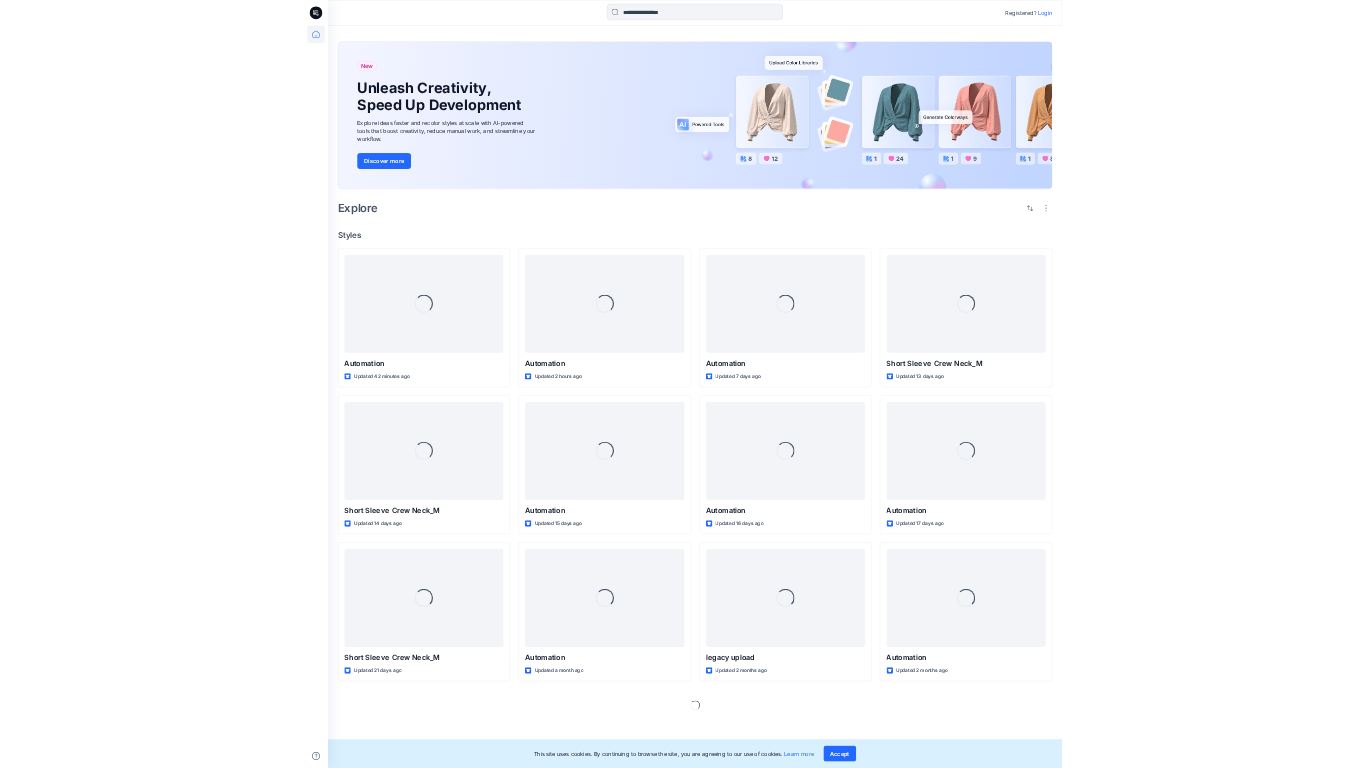 scroll, scrollTop: 0, scrollLeft: 0, axis: both 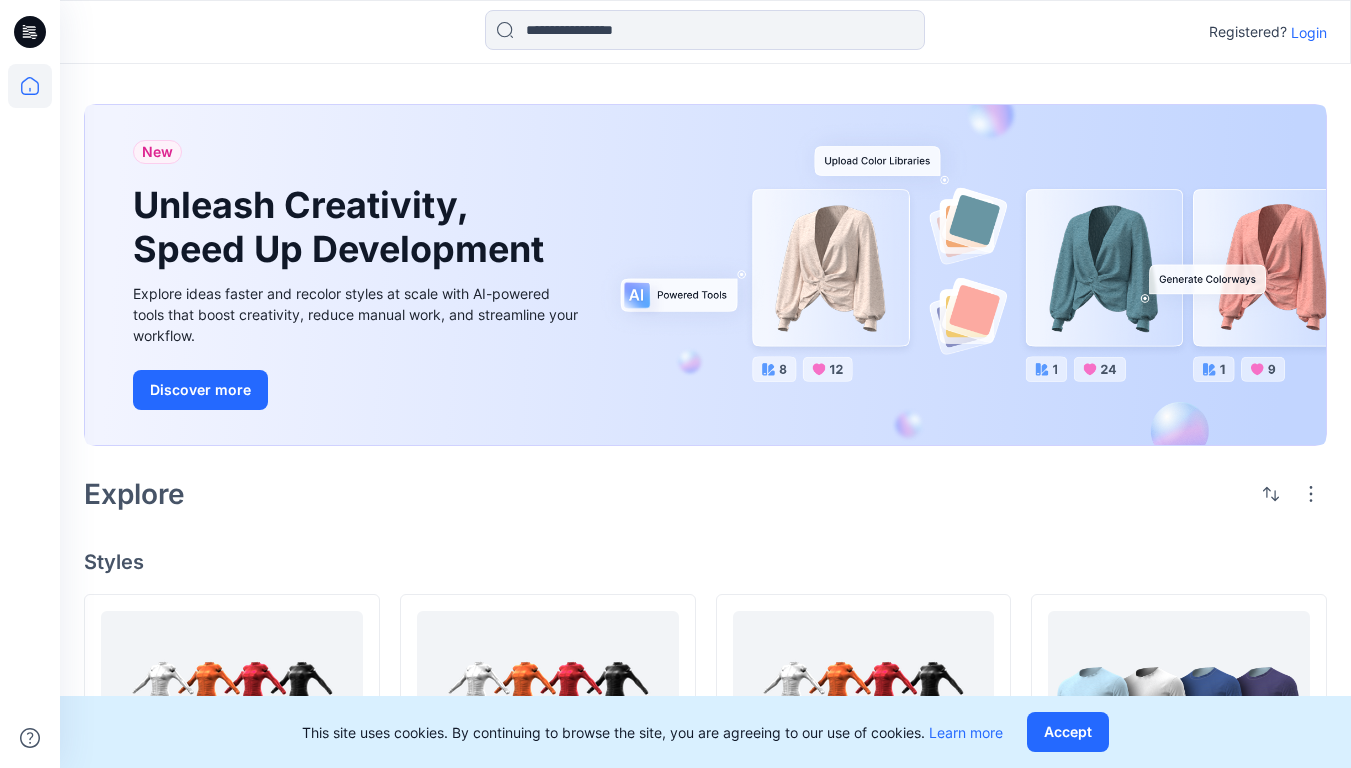 click on "Login" at bounding box center (1309, 32) 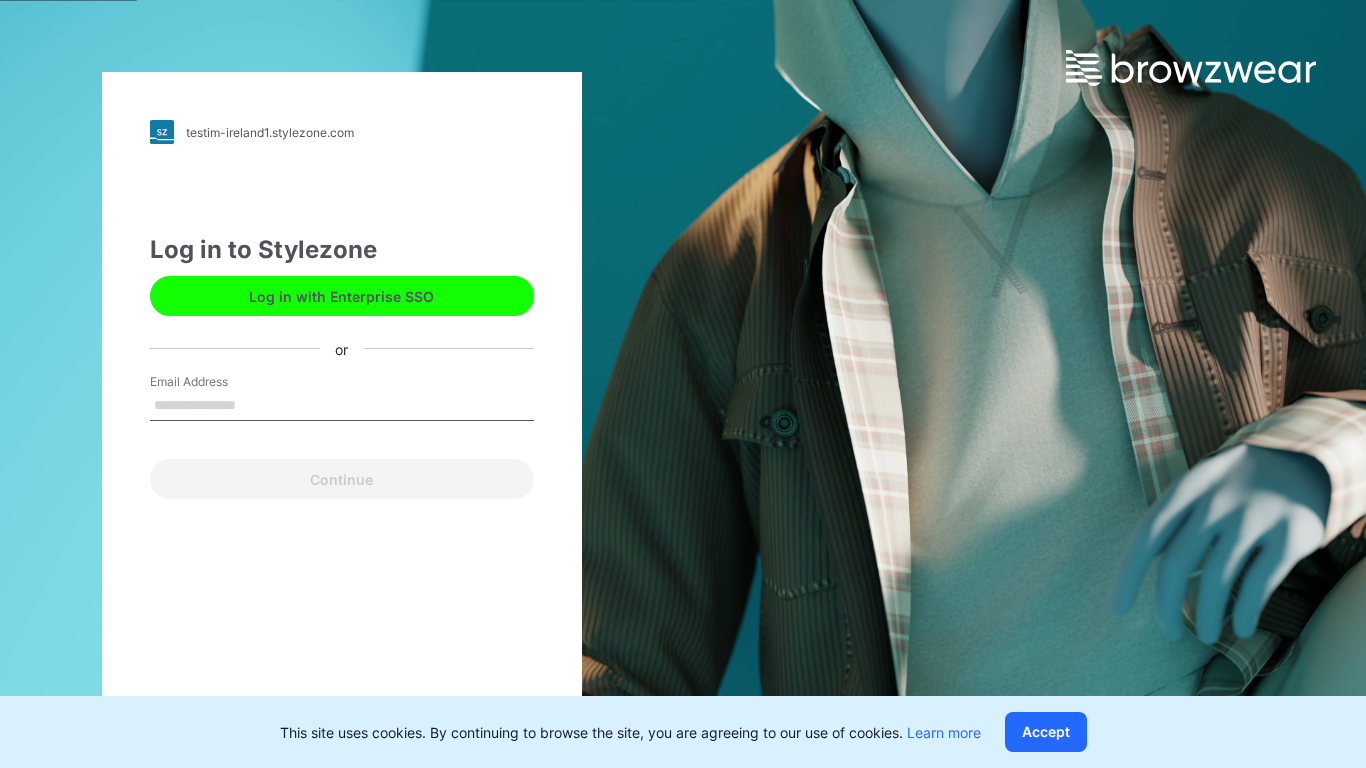 click on "Email Address" at bounding box center [342, 406] 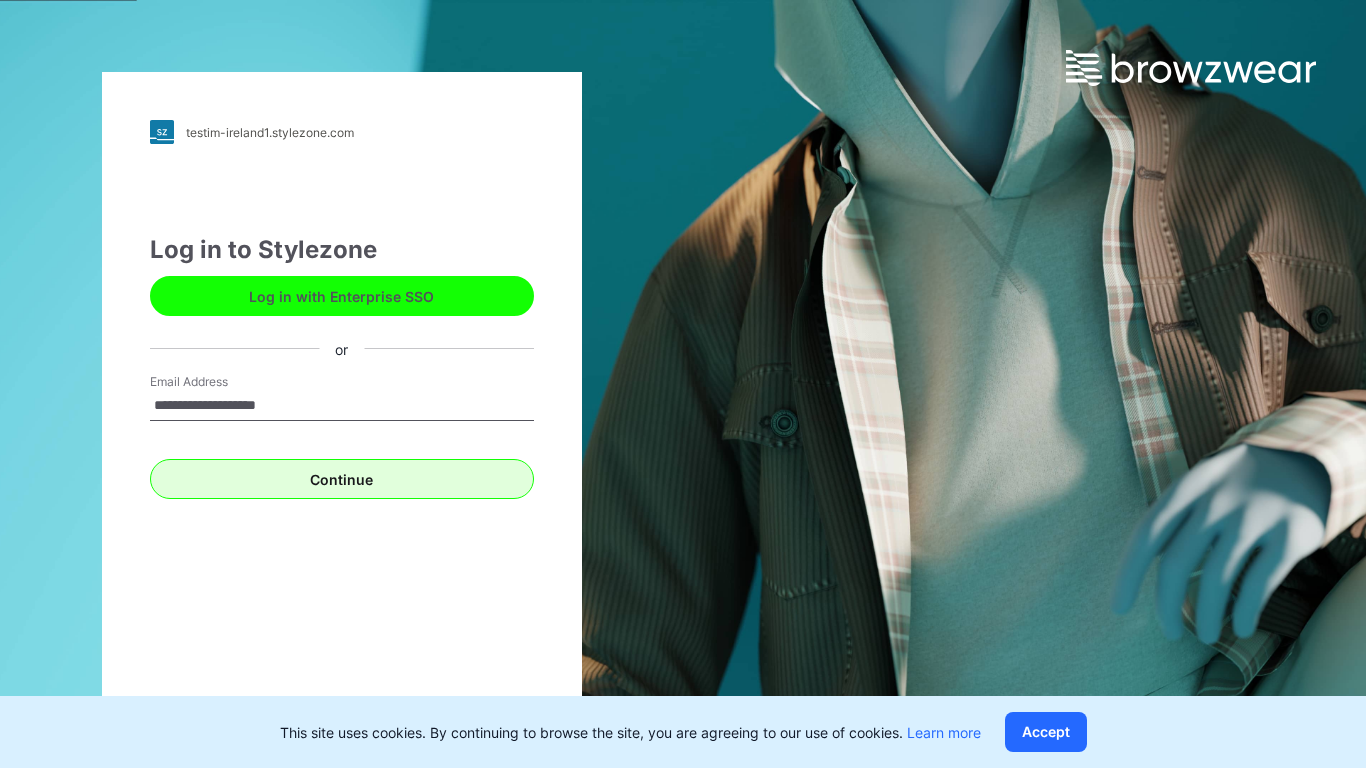 type on "**********" 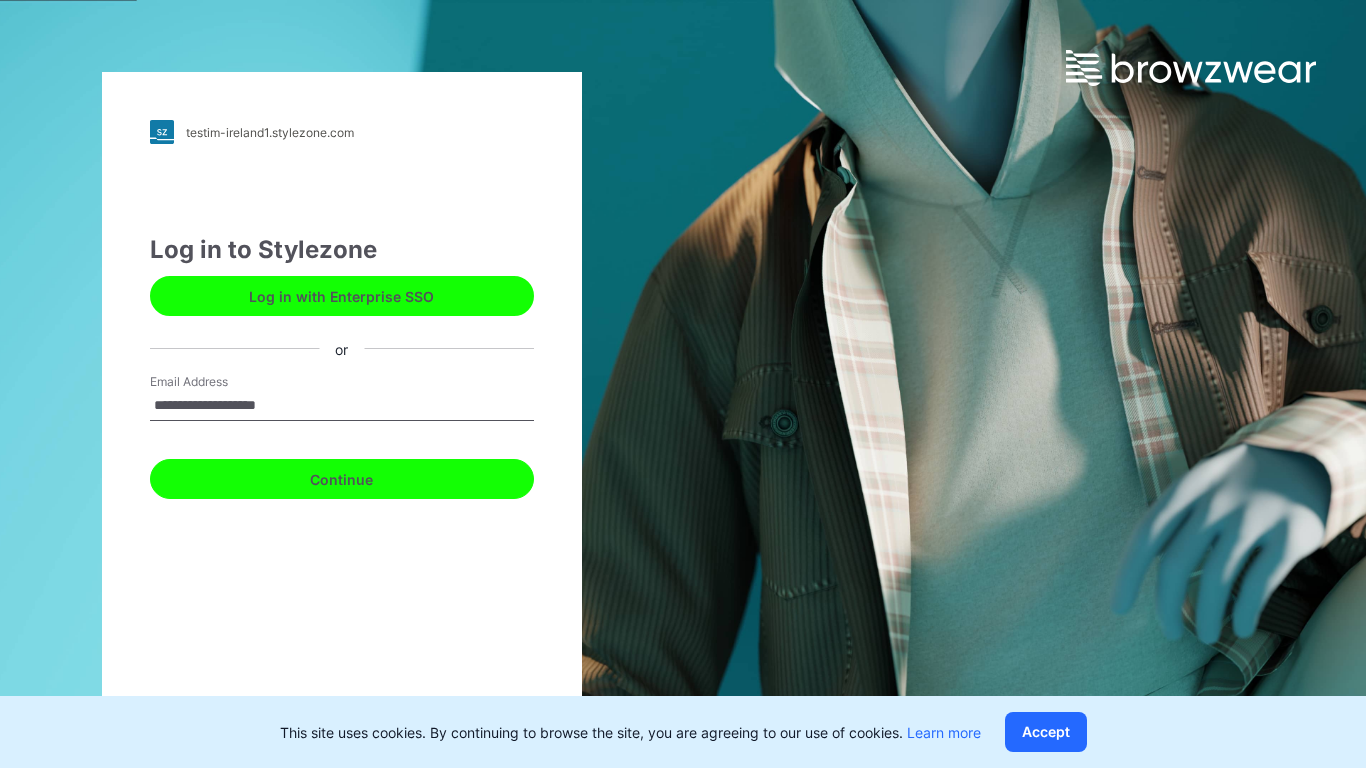 click on "Continue" at bounding box center (342, 479) 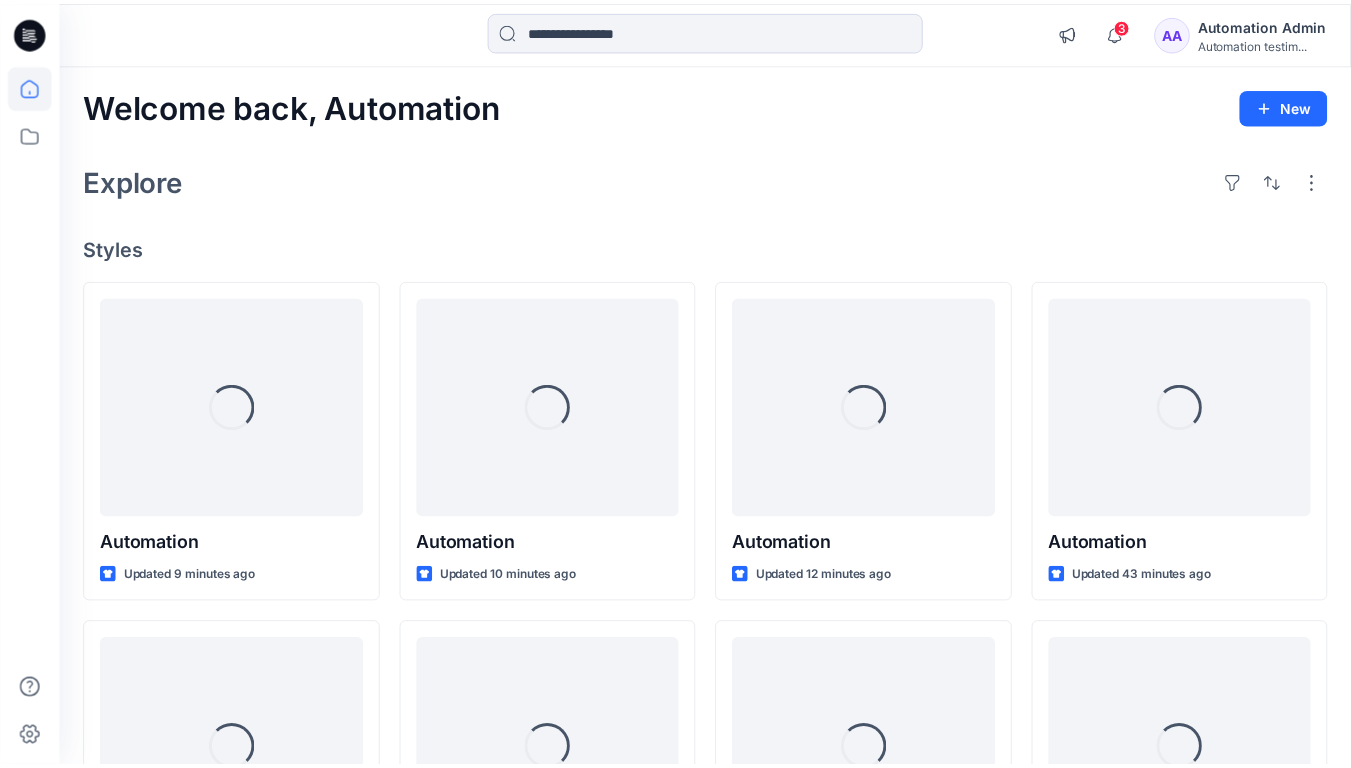 scroll, scrollTop: 0, scrollLeft: 0, axis: both 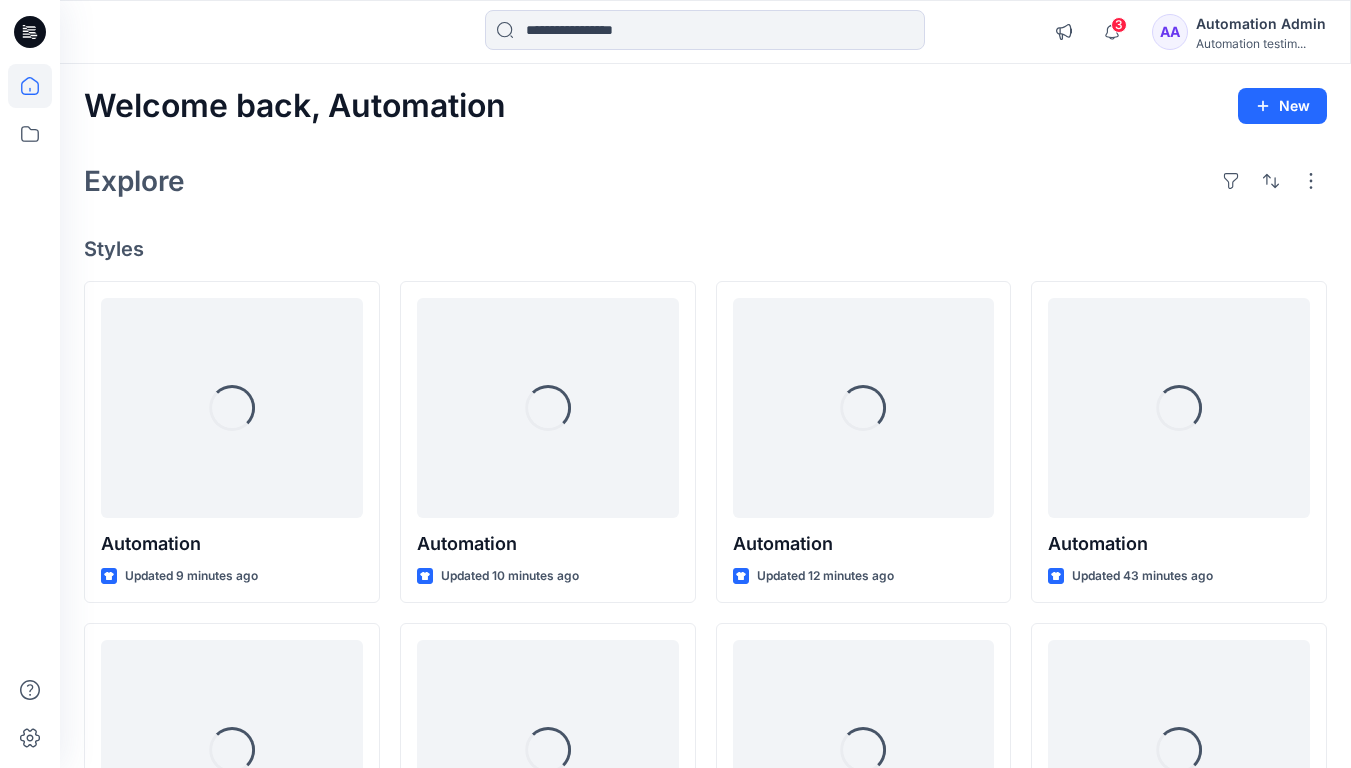 click 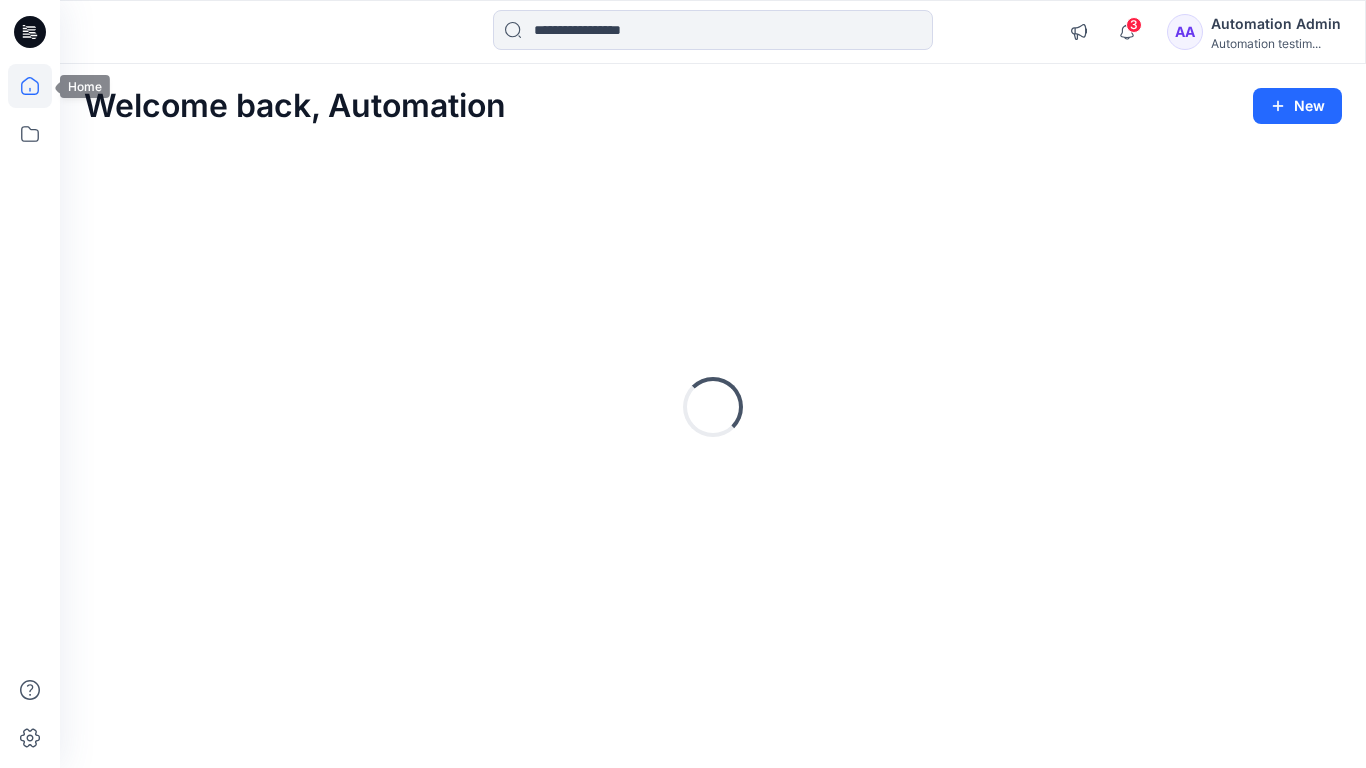 scroll, scrollTop: 0, scrollLeft: 0, axis: both 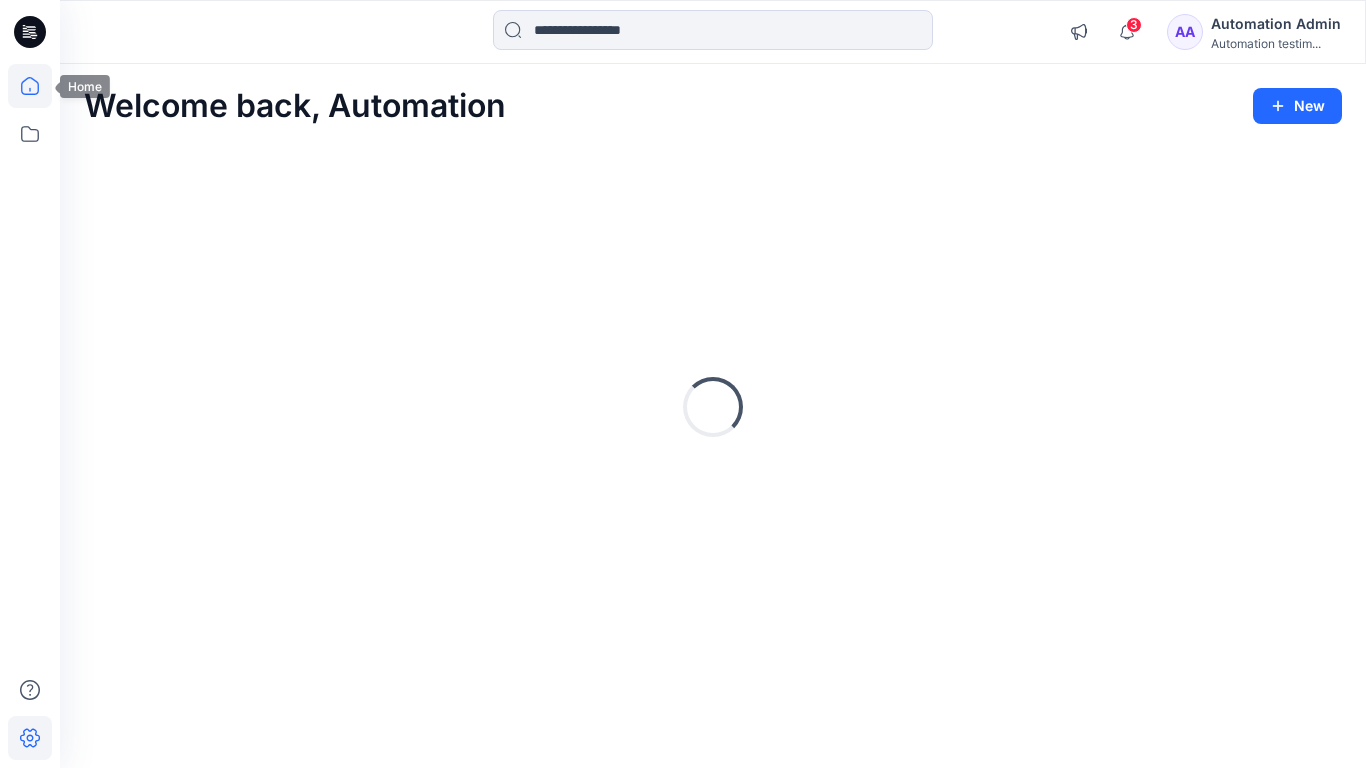 click 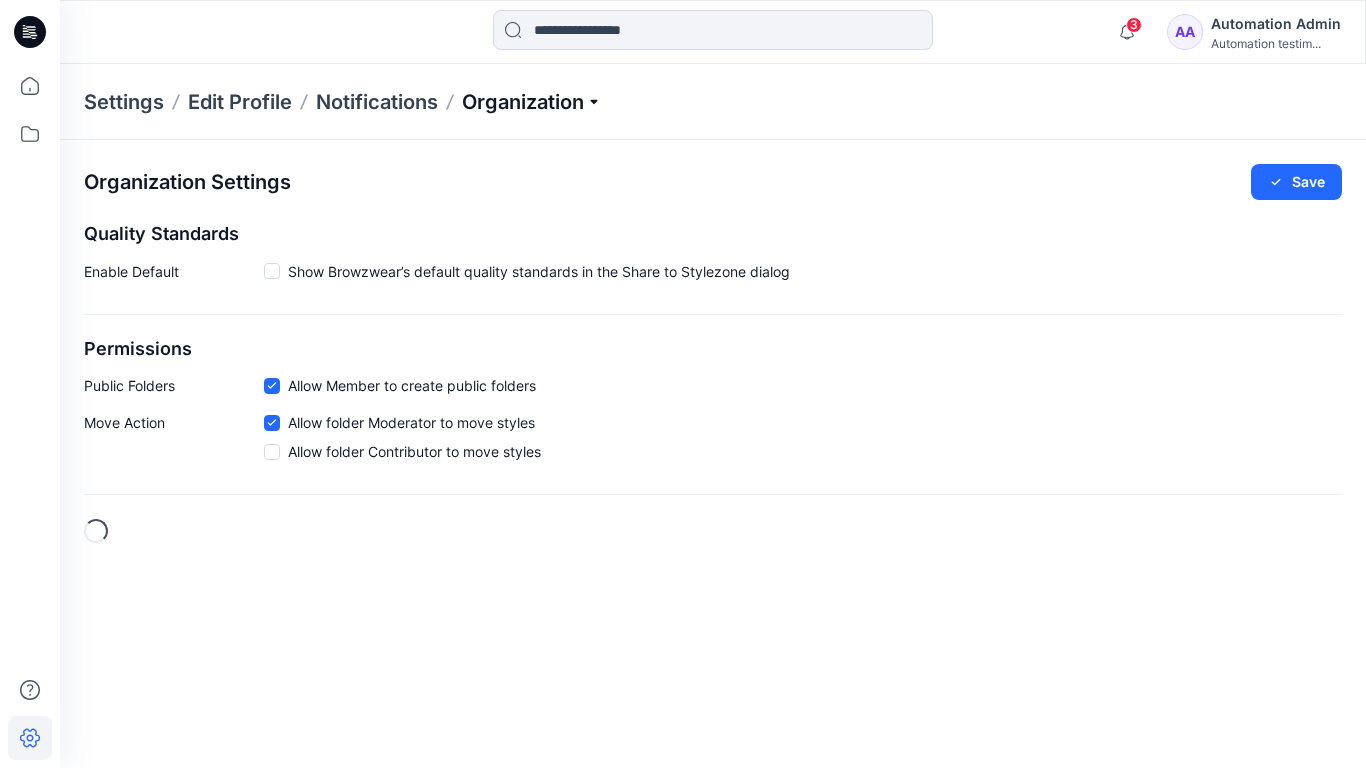 click on "Organization" at bounding box center [532, 102] 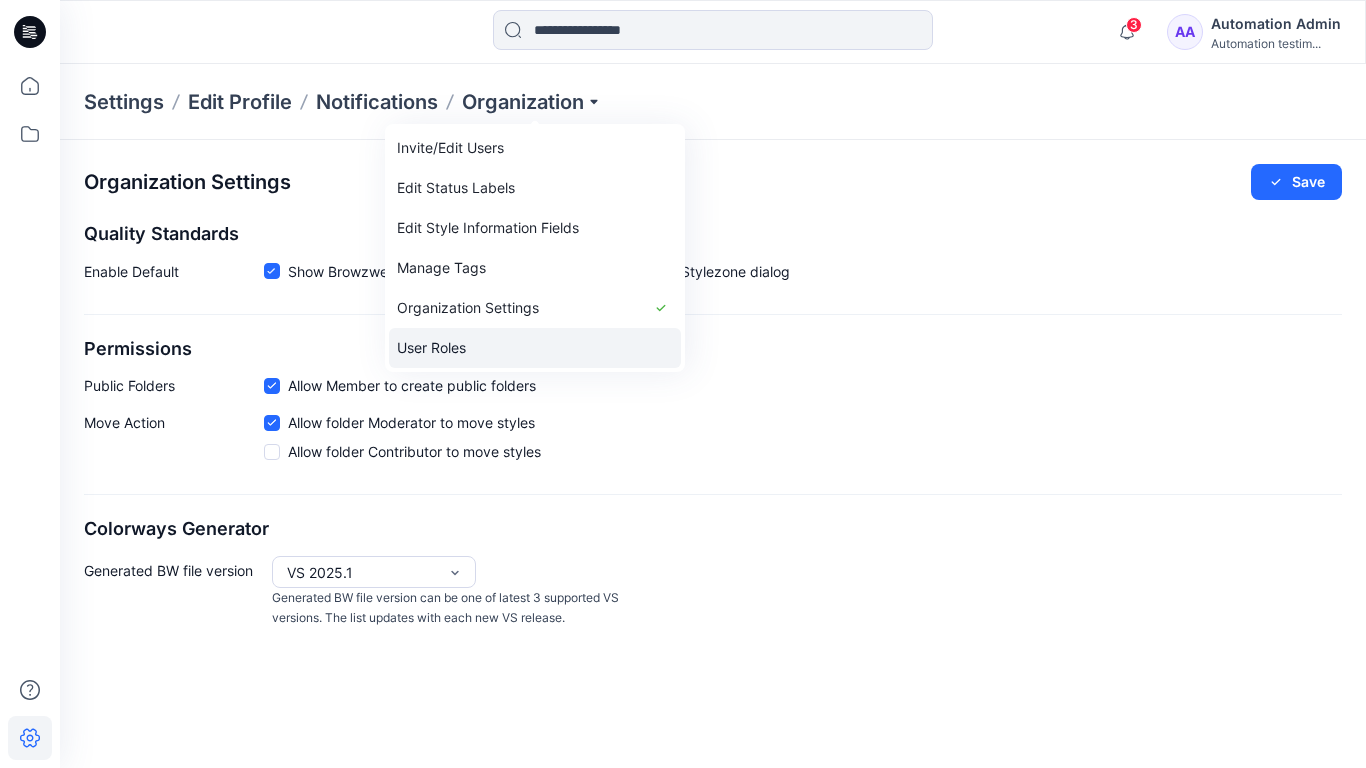 click on "User Roles" at bounding box center [535, 348] 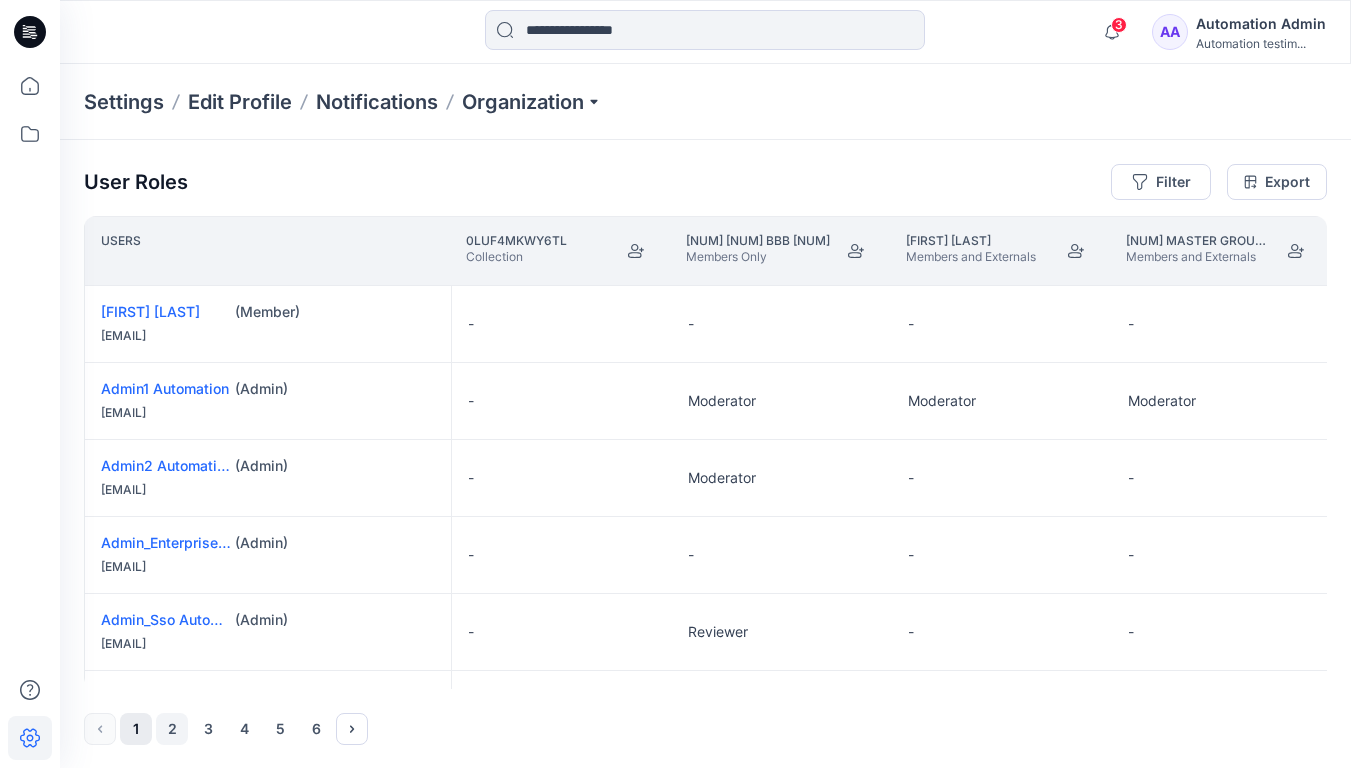 click on "2" at bounding box center [172, 729] 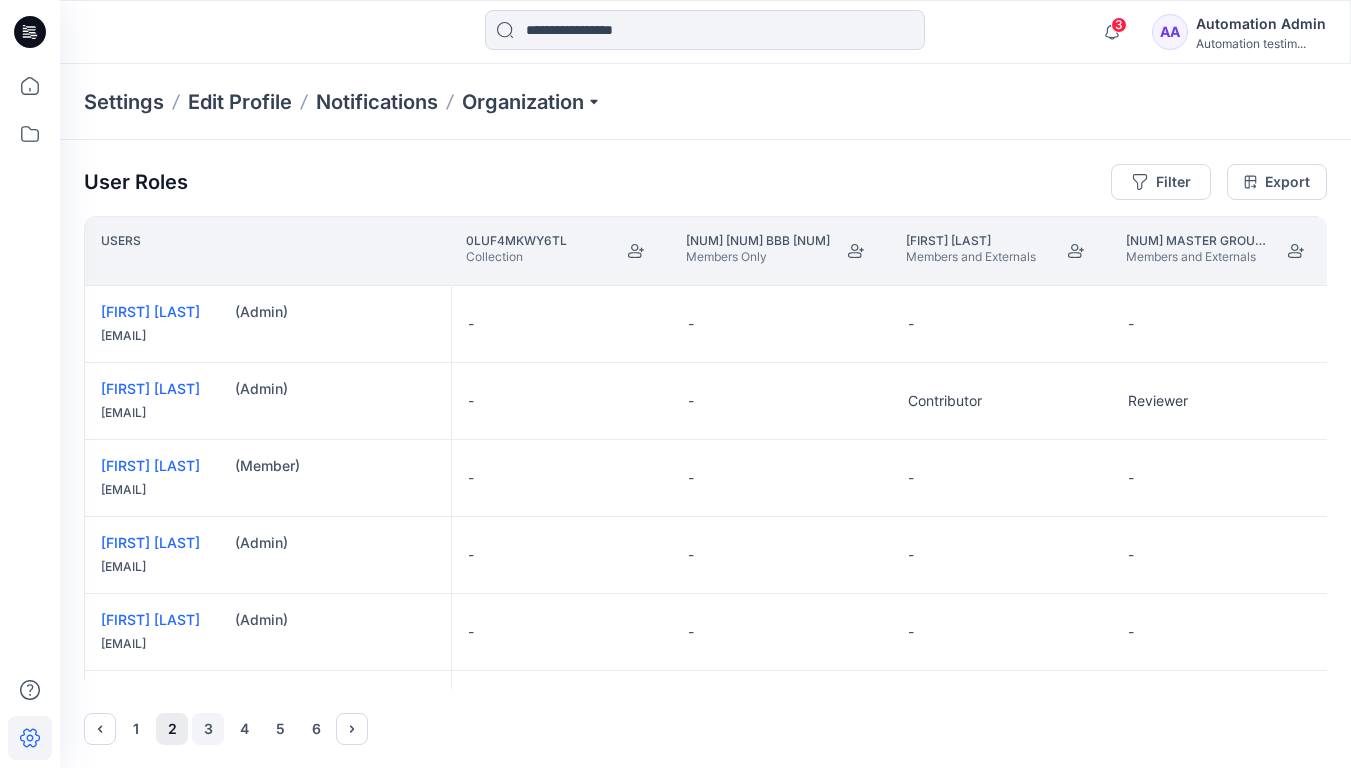 click on "3" at bounding box center [208, 729] 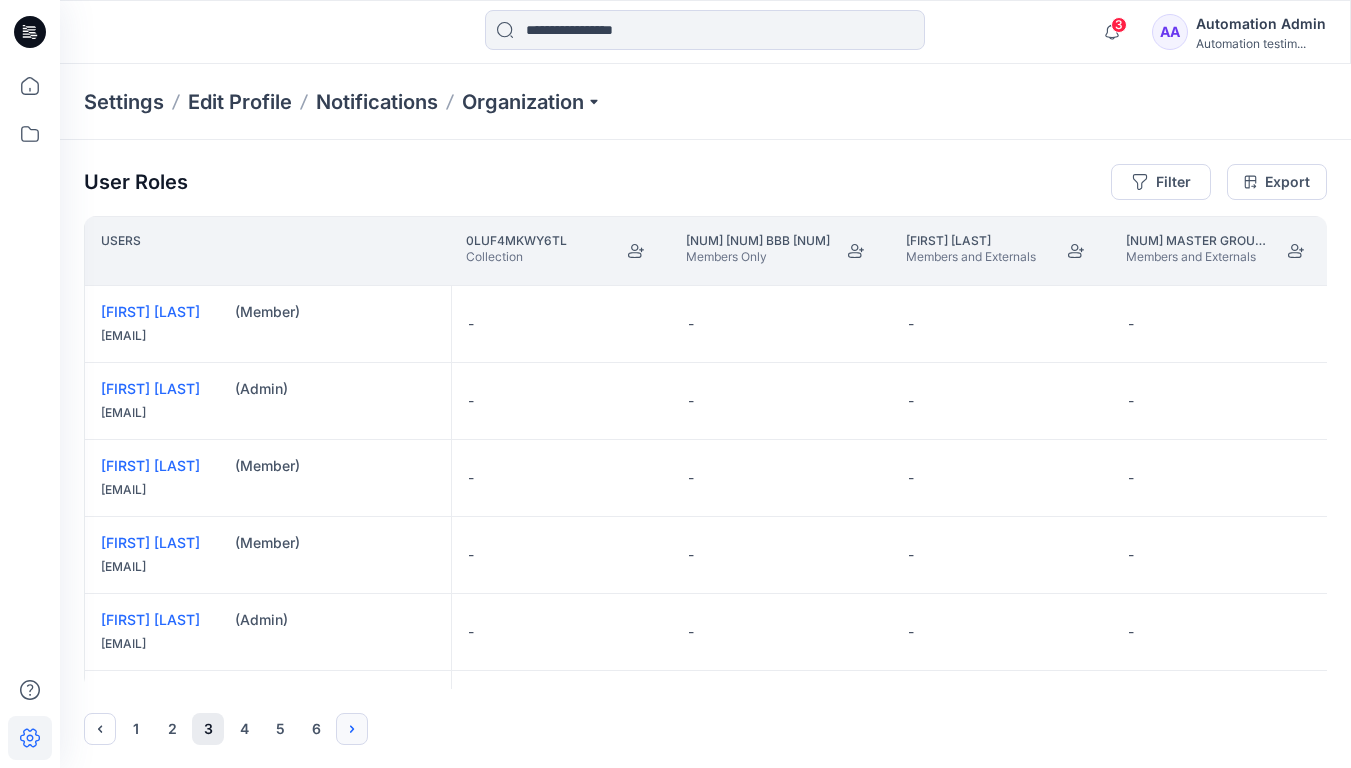 click 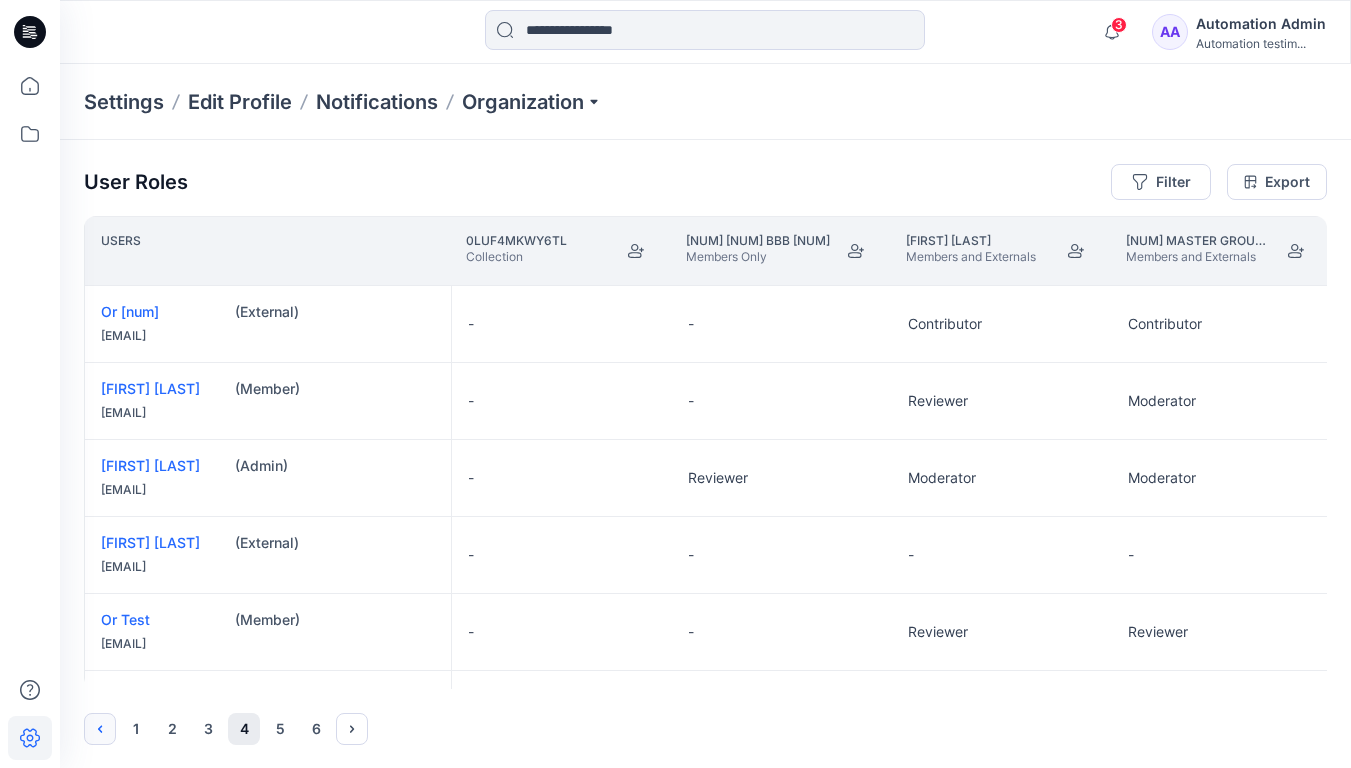 click 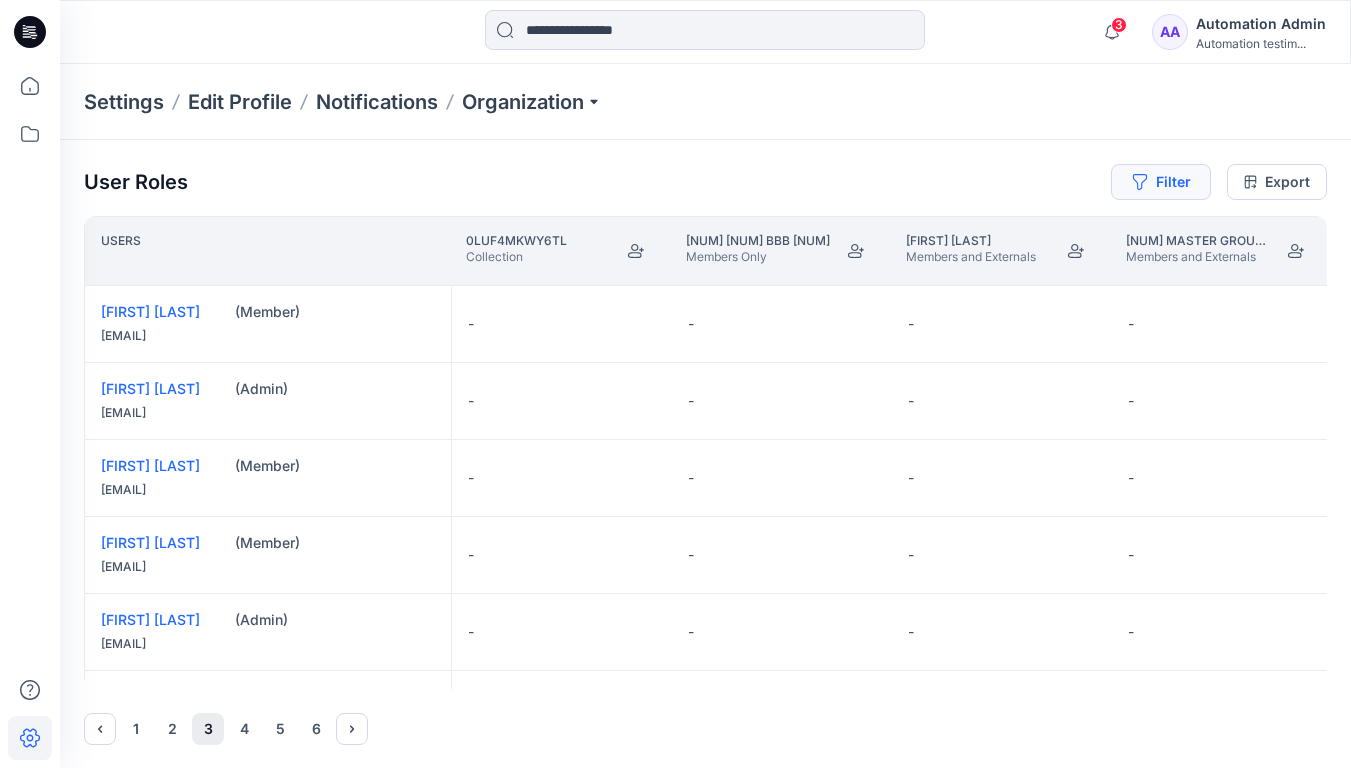 click on "Filter" at bounding box center (1161, 182) 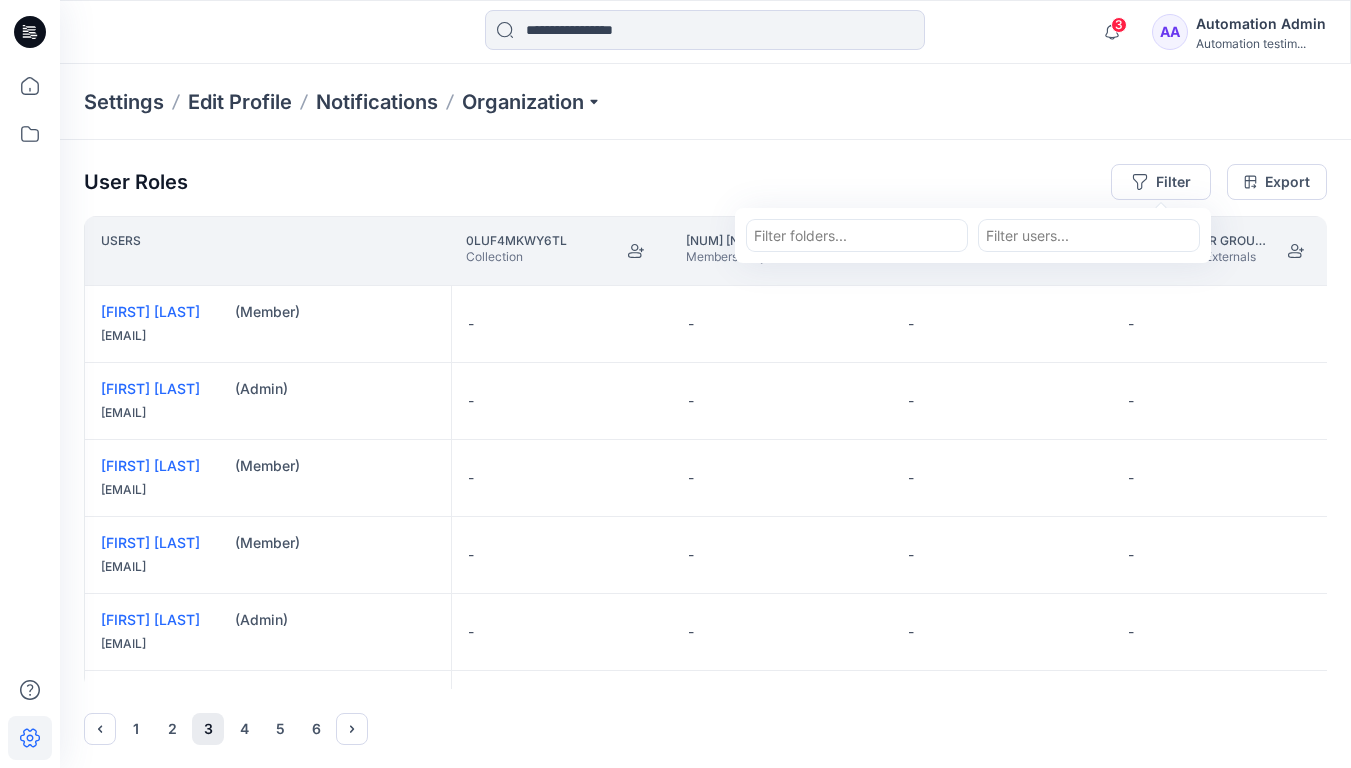 click at bounding box center [1089, 235] 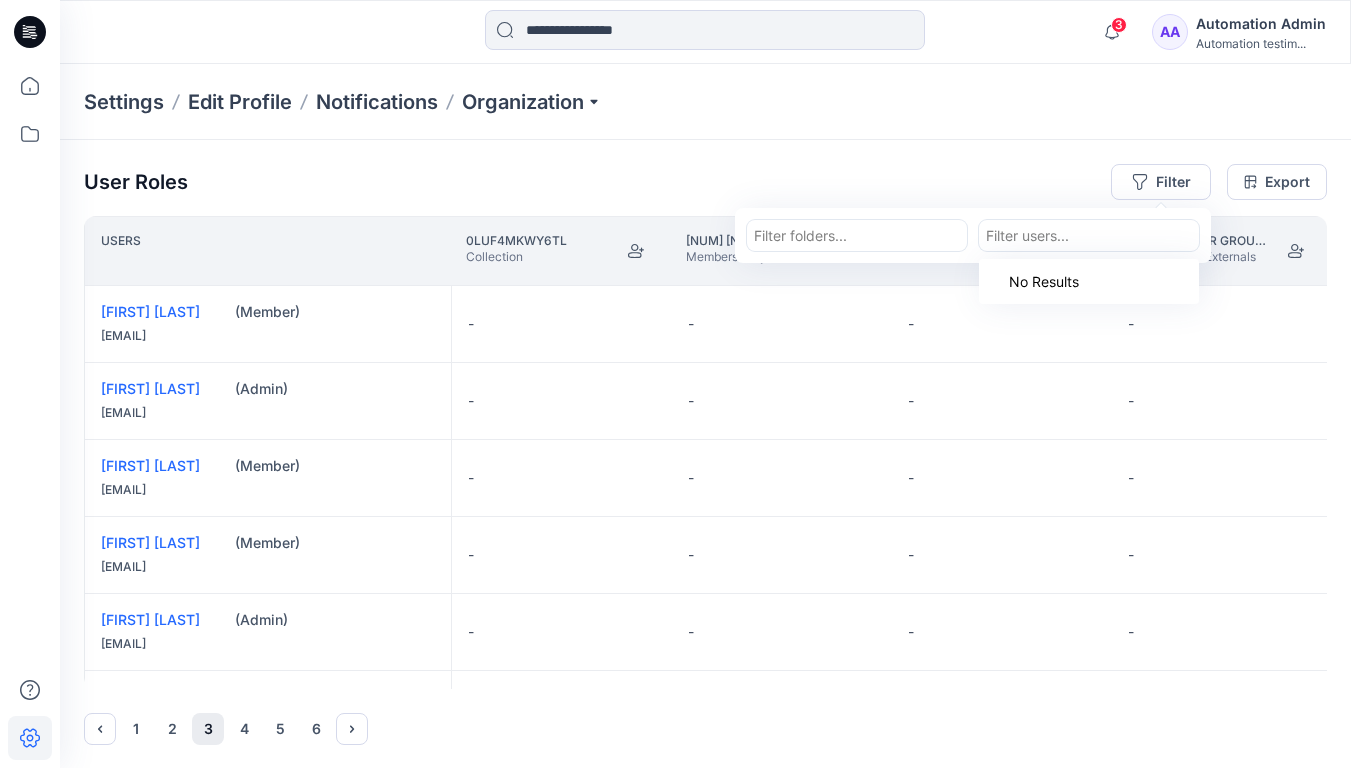 click at bounding box center (1089, 235) 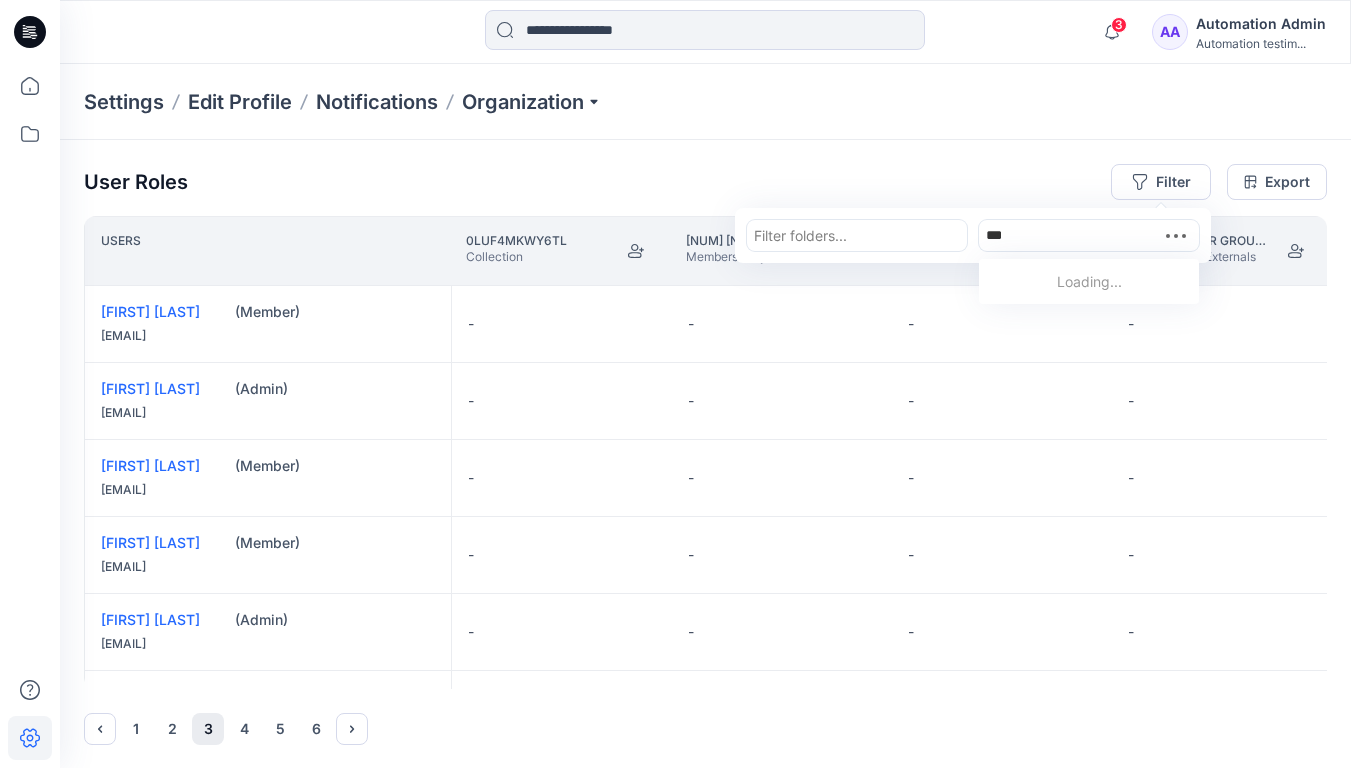 type on "****" 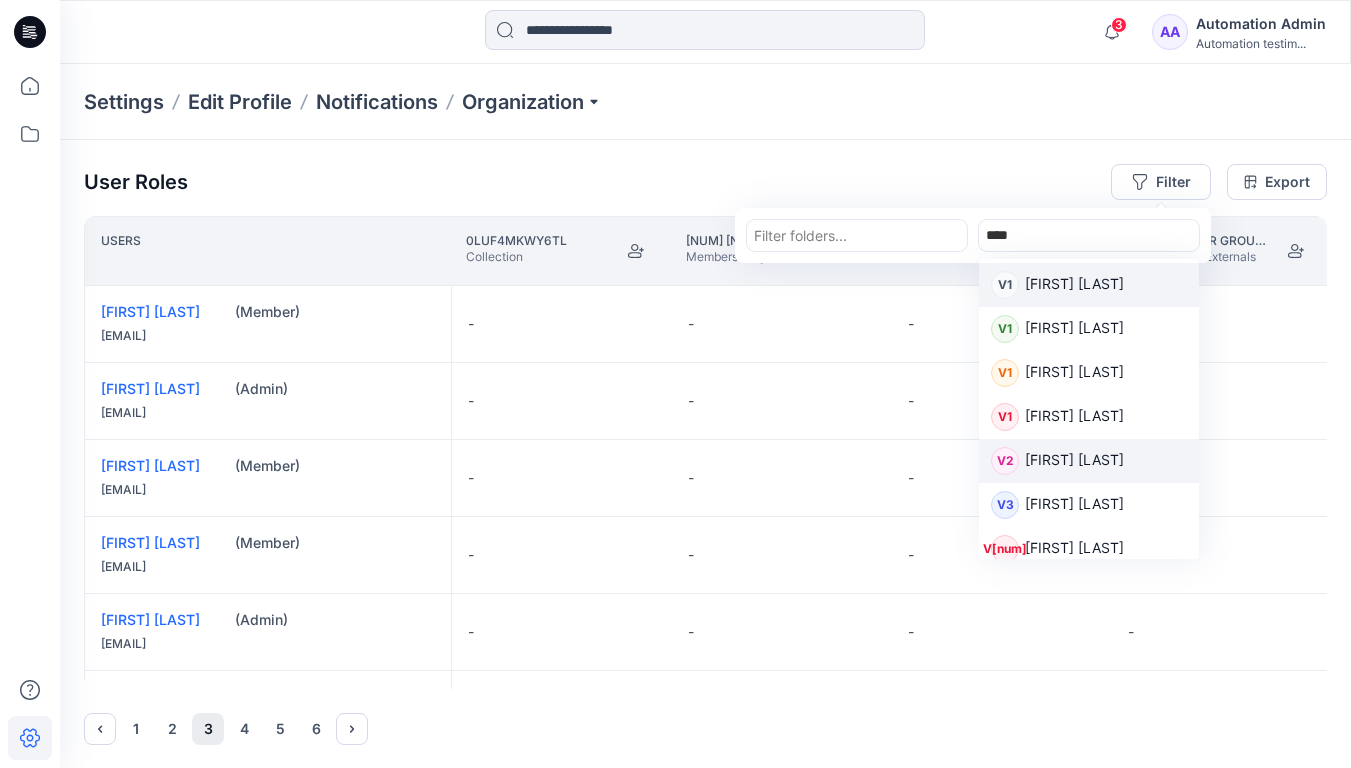 click on "[FIRST] [LAST]" at bounding box center (1074, 462) 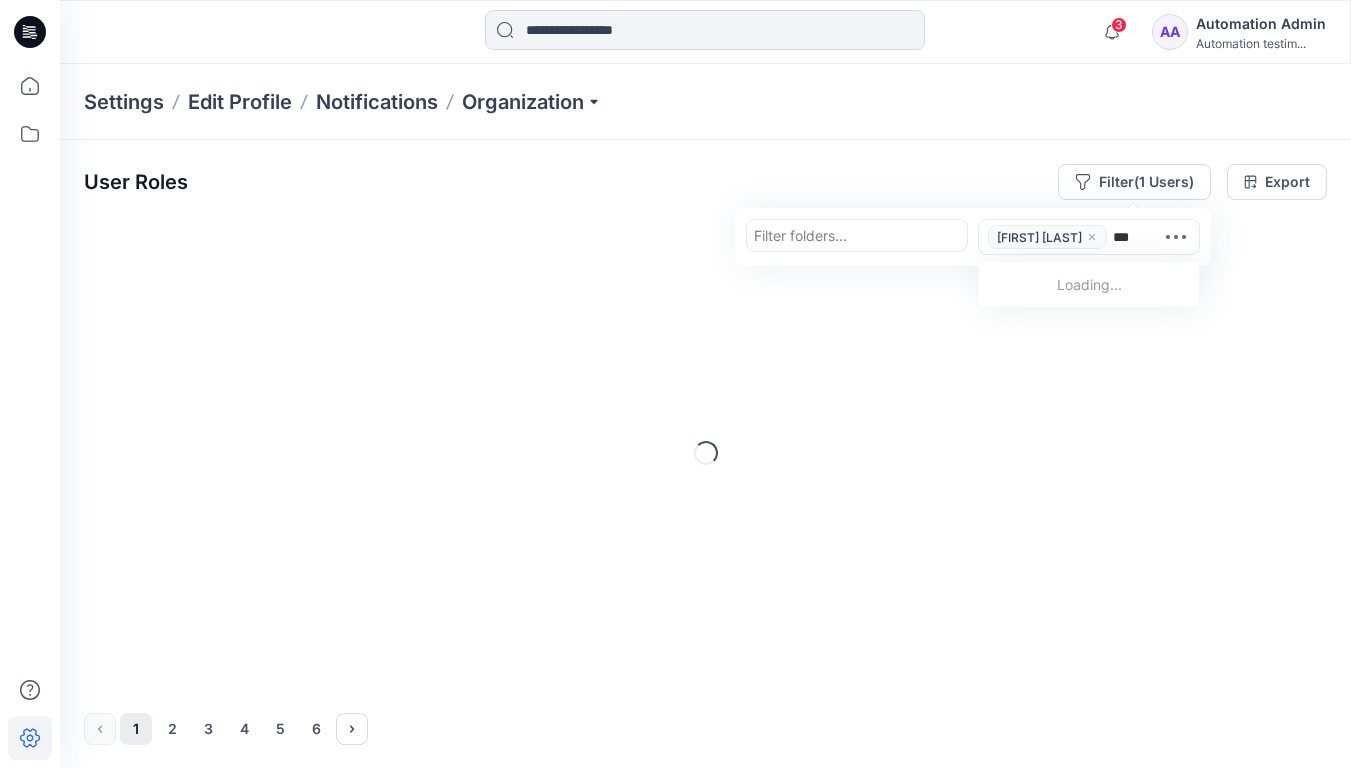 type on "****" 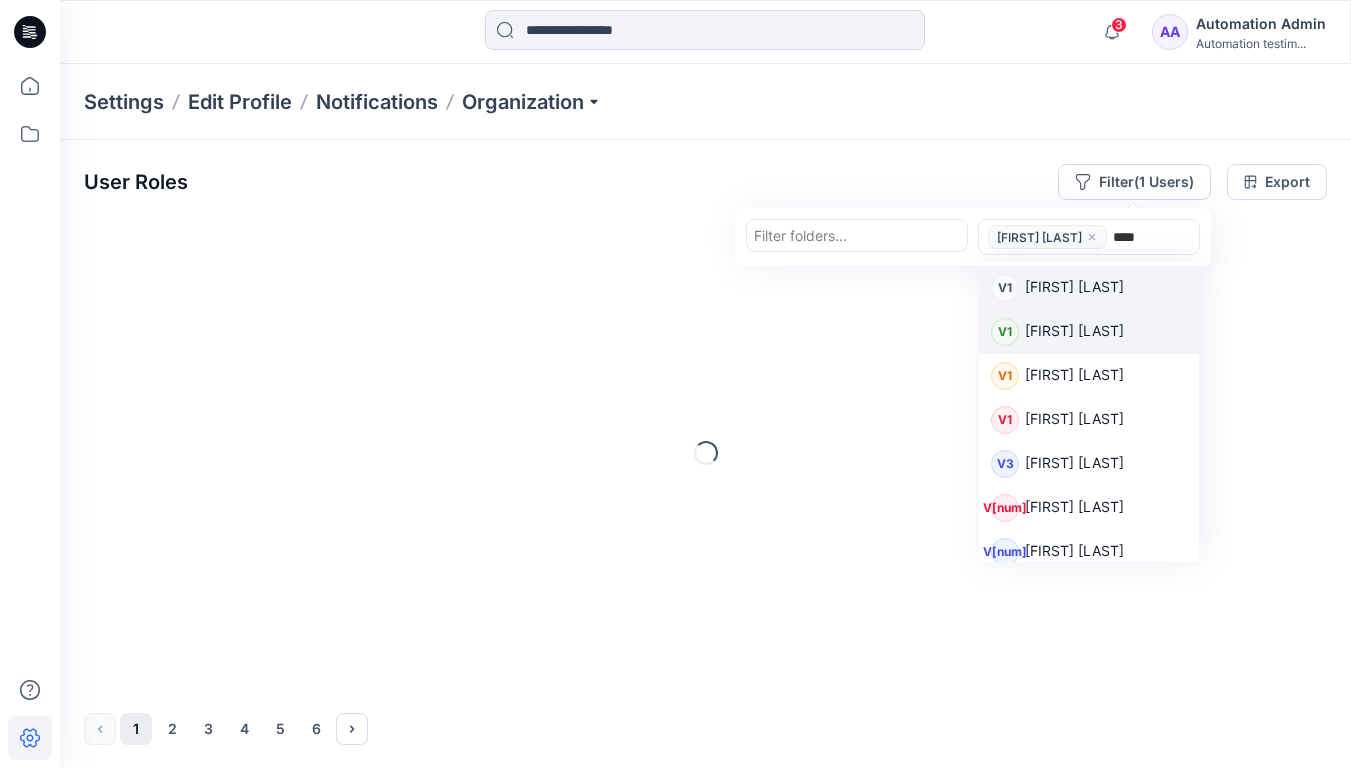 click on "[FIRST] [LAST]" at bounding box center [1074, 333] 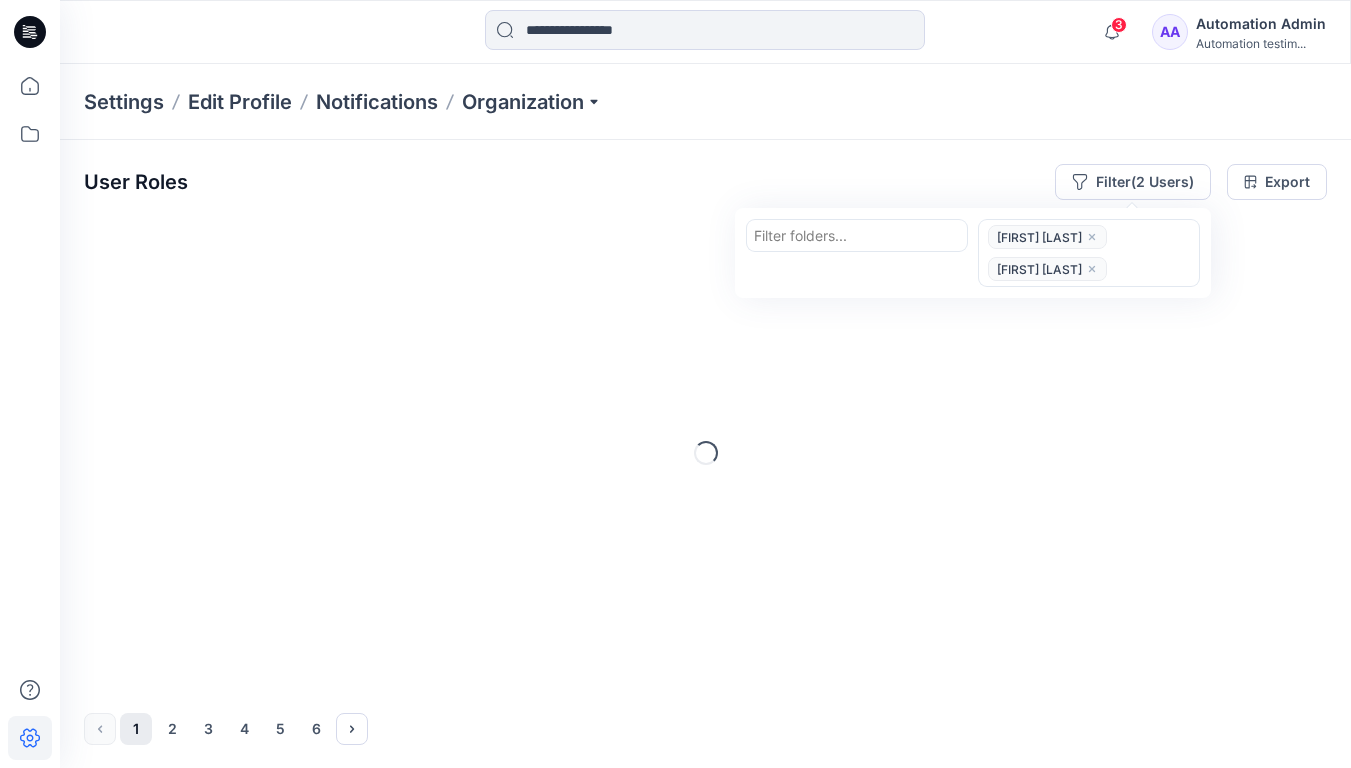 click at bounding box center [857, 235] 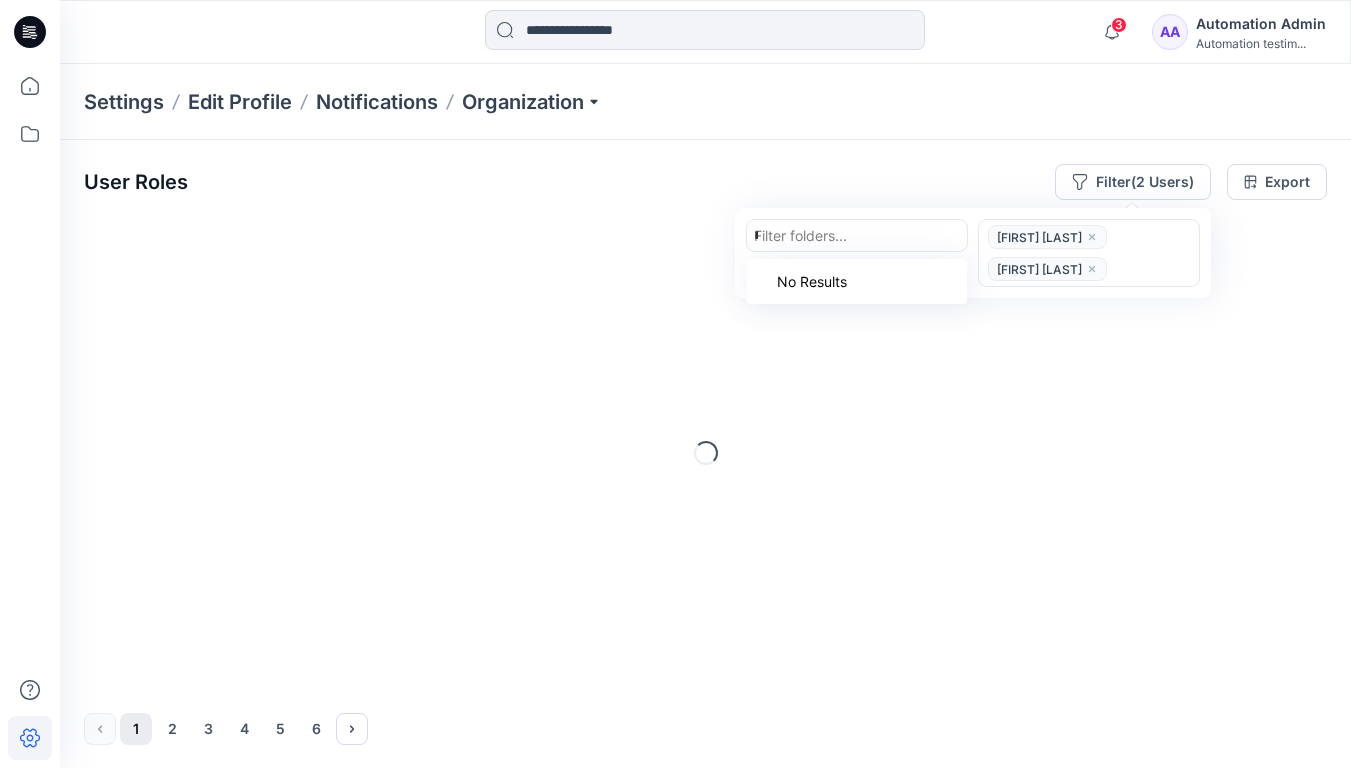 type on "*********" 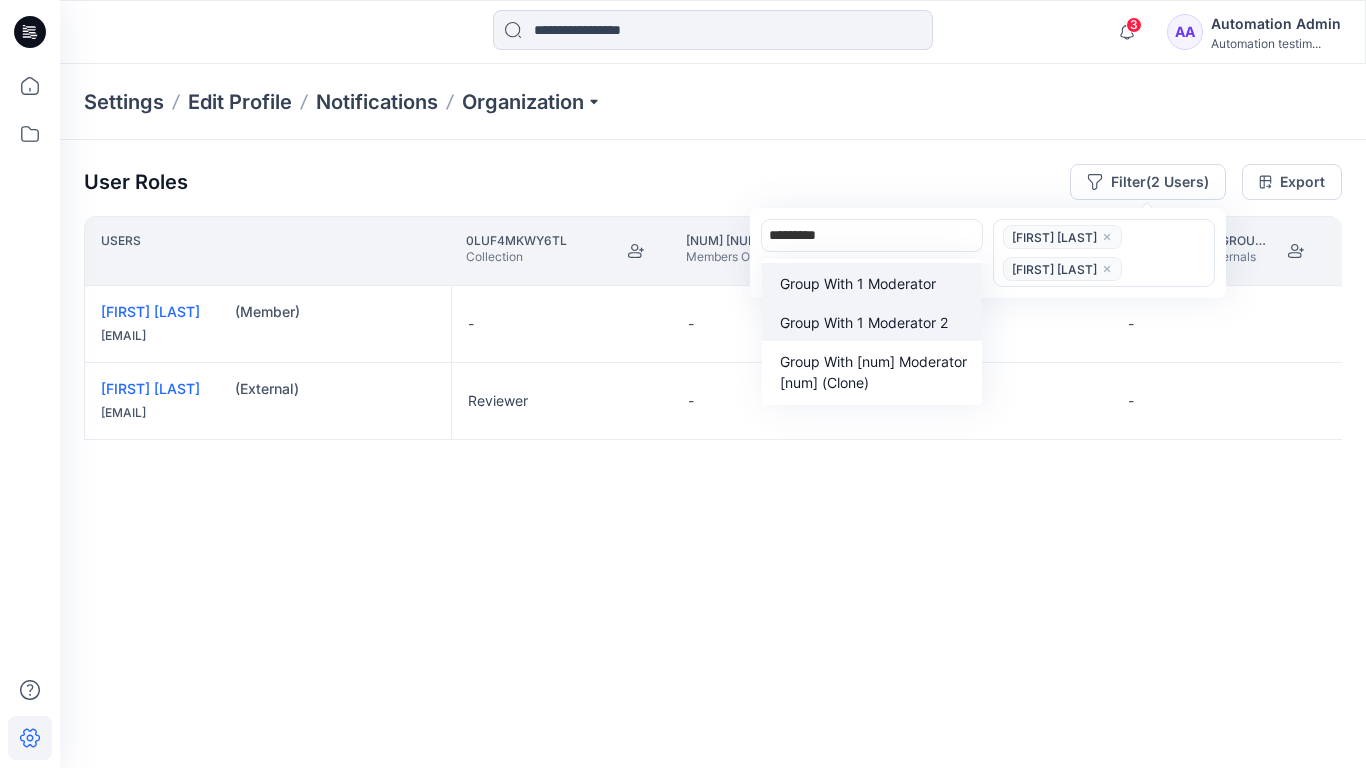 click on "Group With 1 Moderator 2" at bounding box center (864, 322) 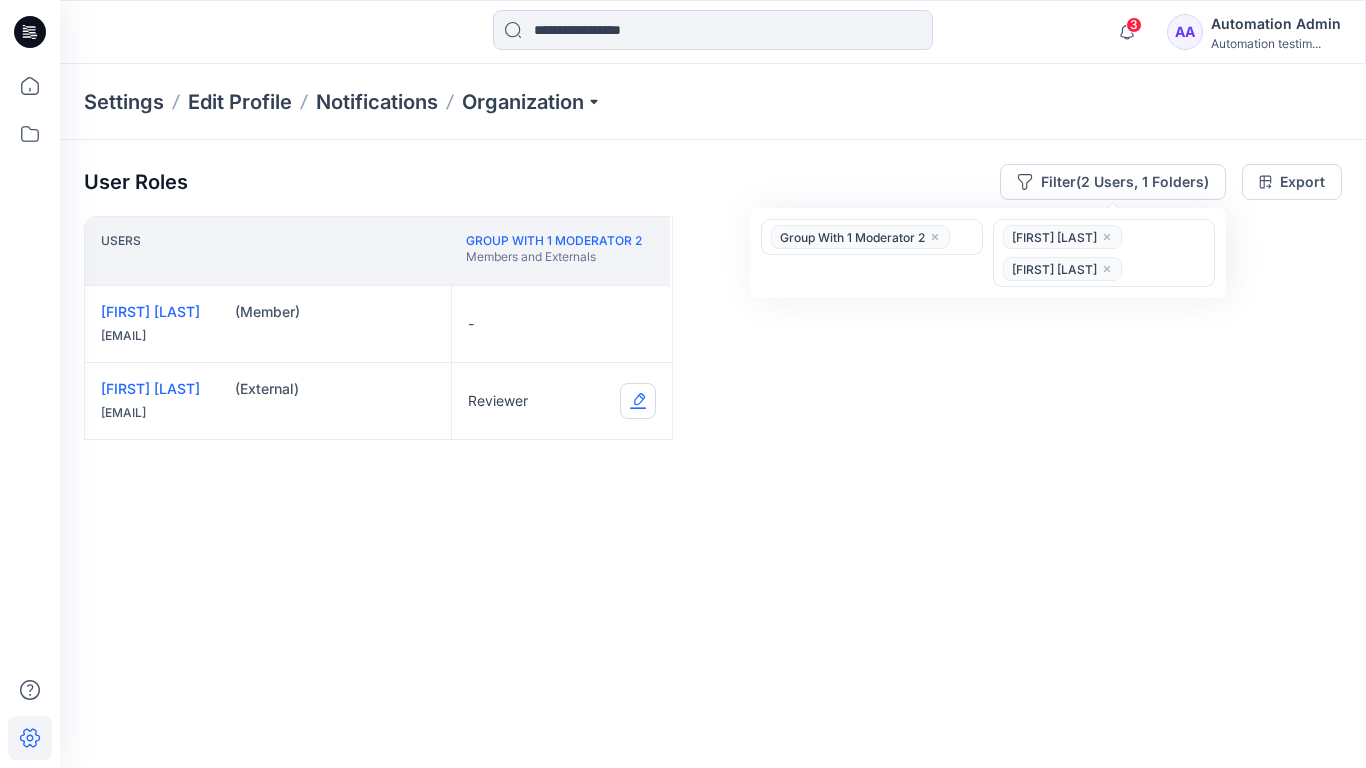 click at bounding box center (638, 401) 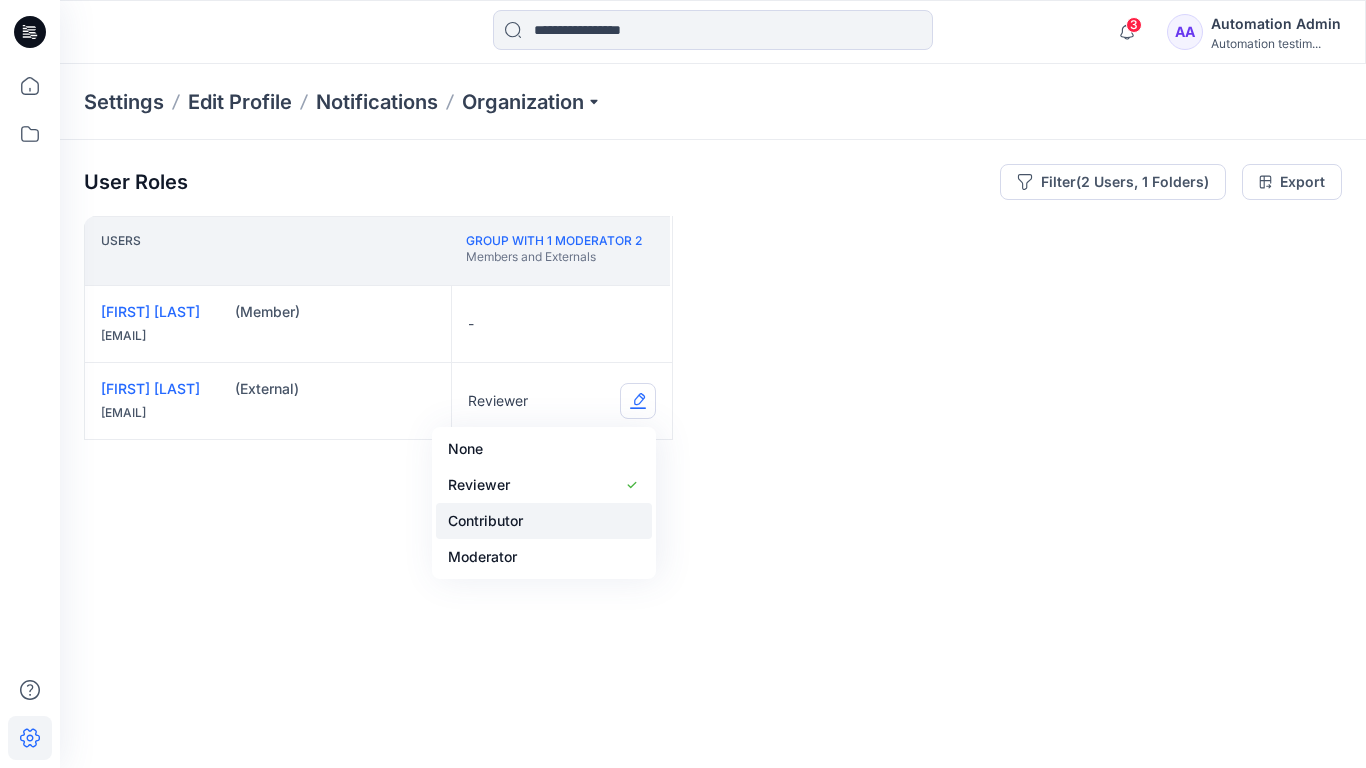 click on "Contributor" at bounding box center (544, 521) 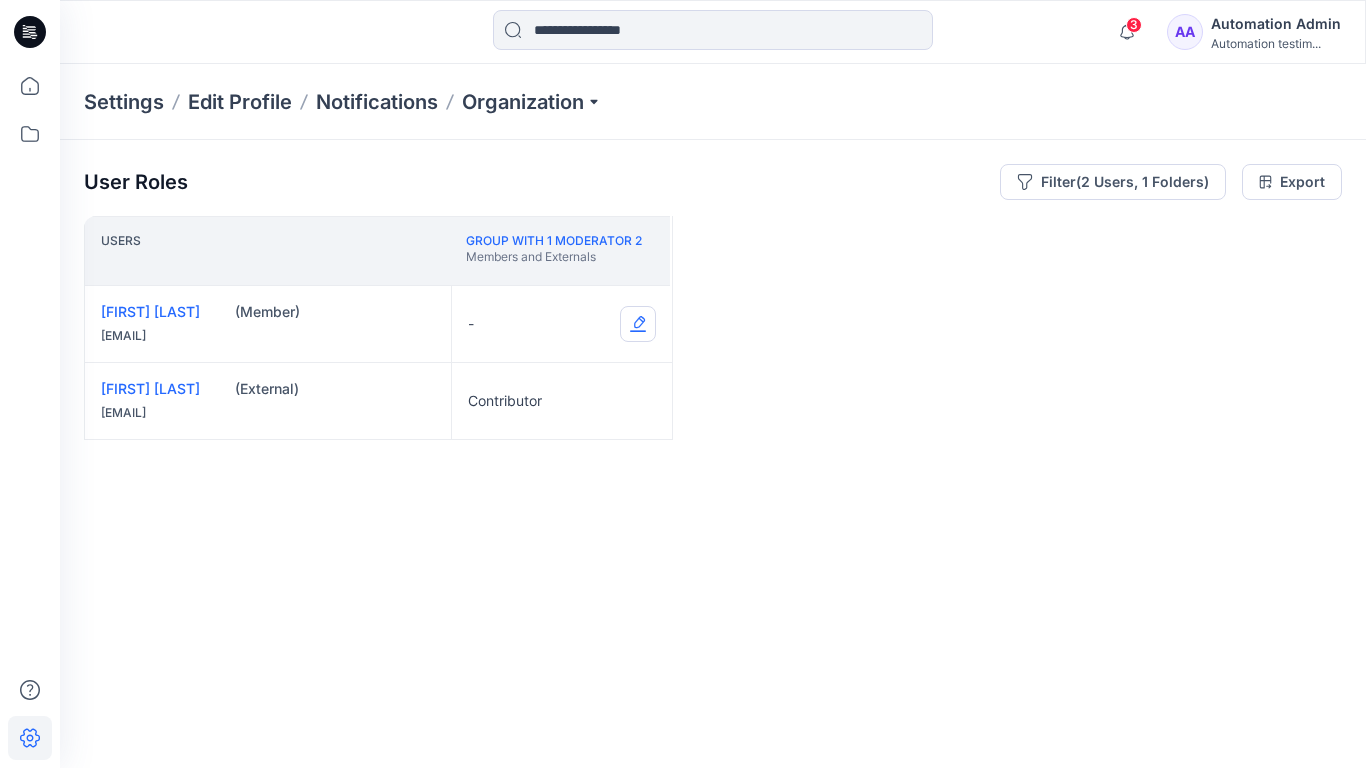 click at bounding box center [638, 324] 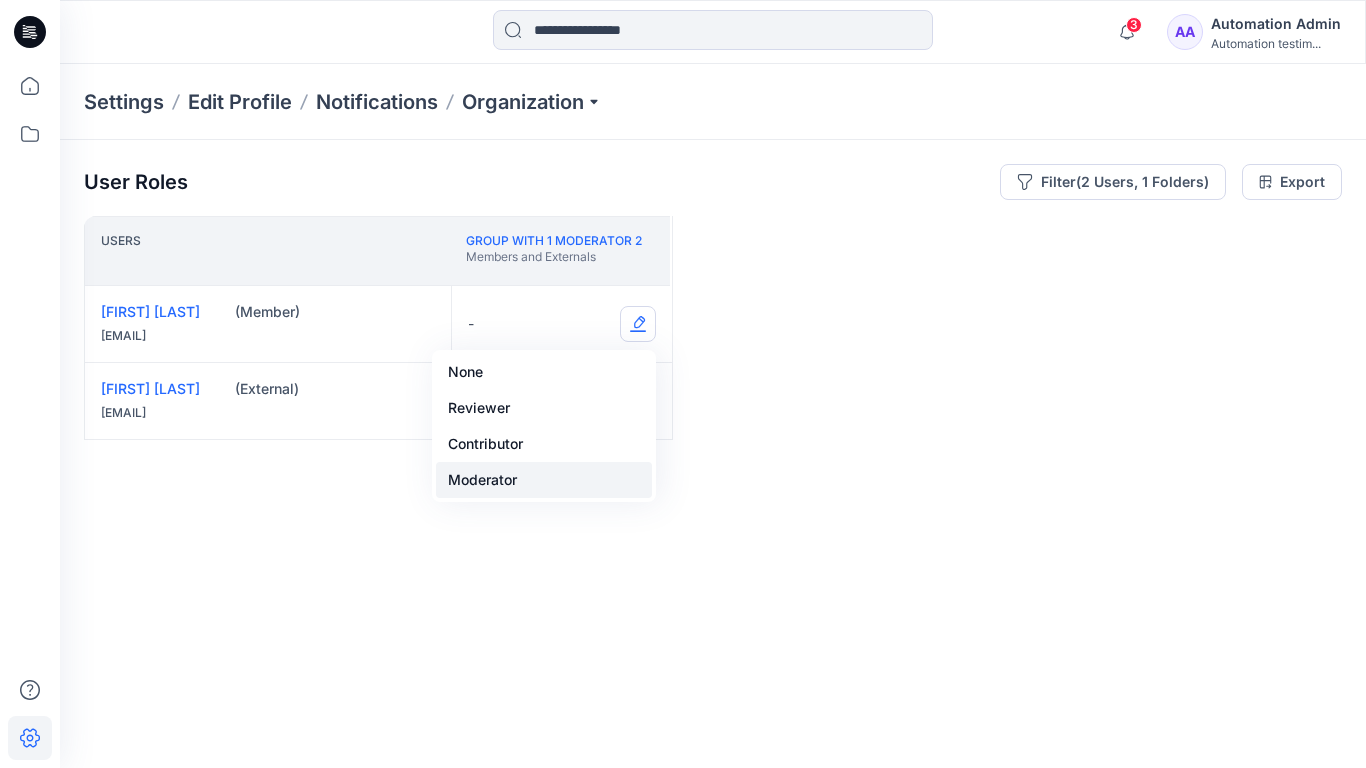 click on "Moderator" at bounding box center (544, 480) 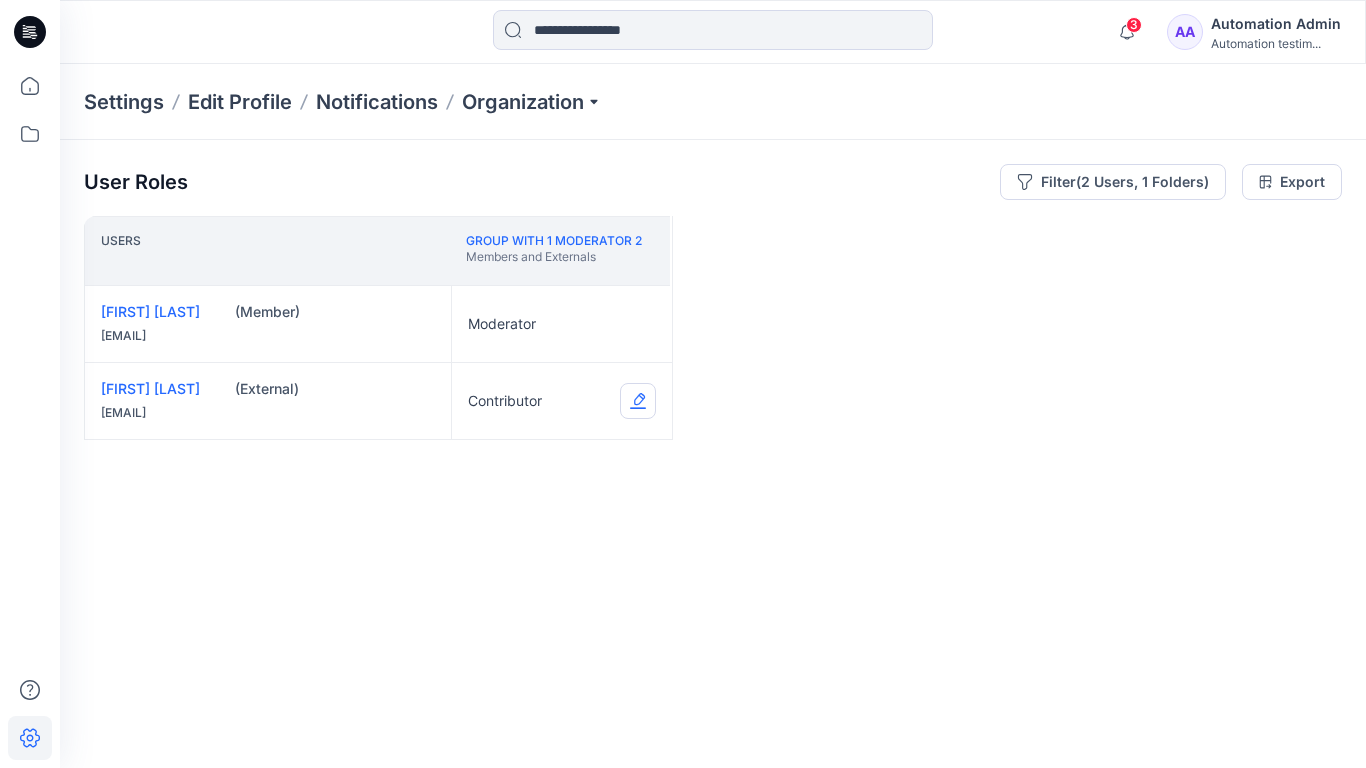 click at bounding box center [638, 401] 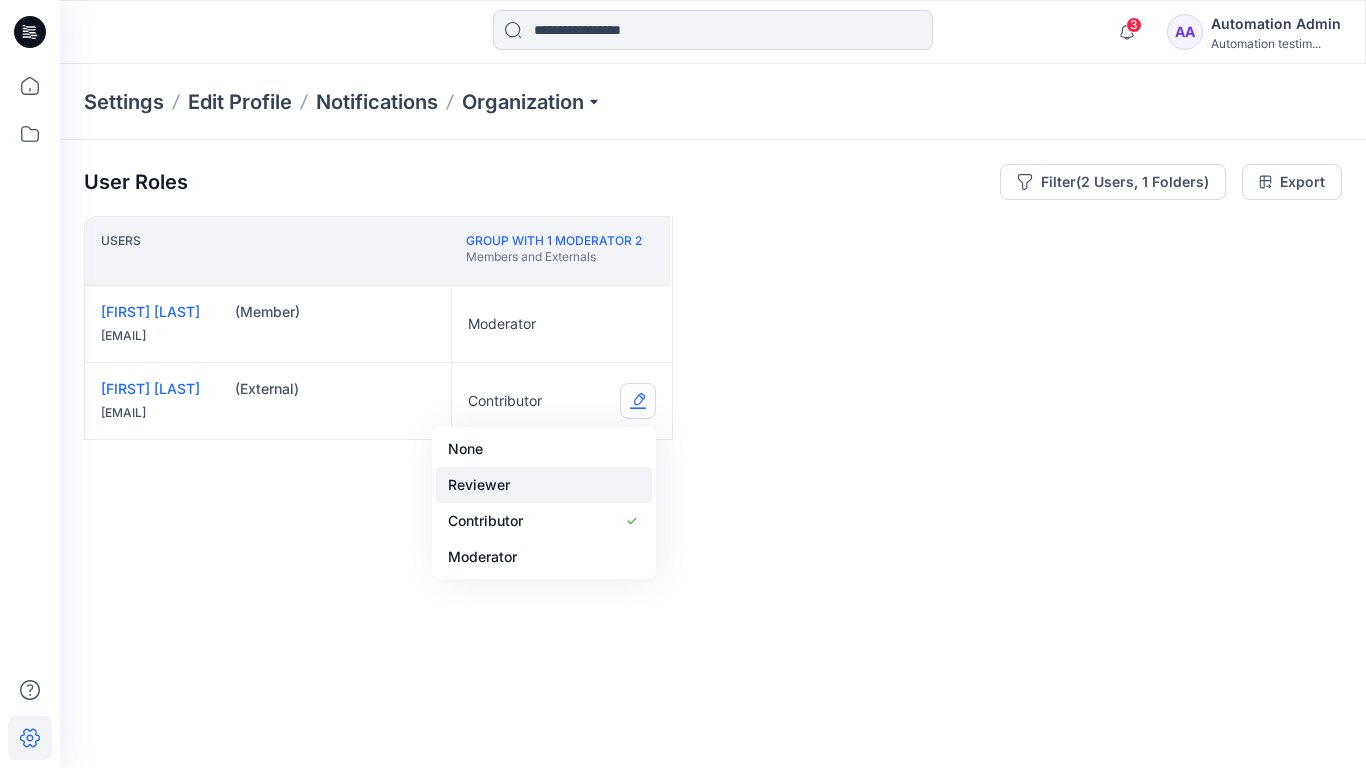 click on "Reviewer" at bounding box center (544, 485) 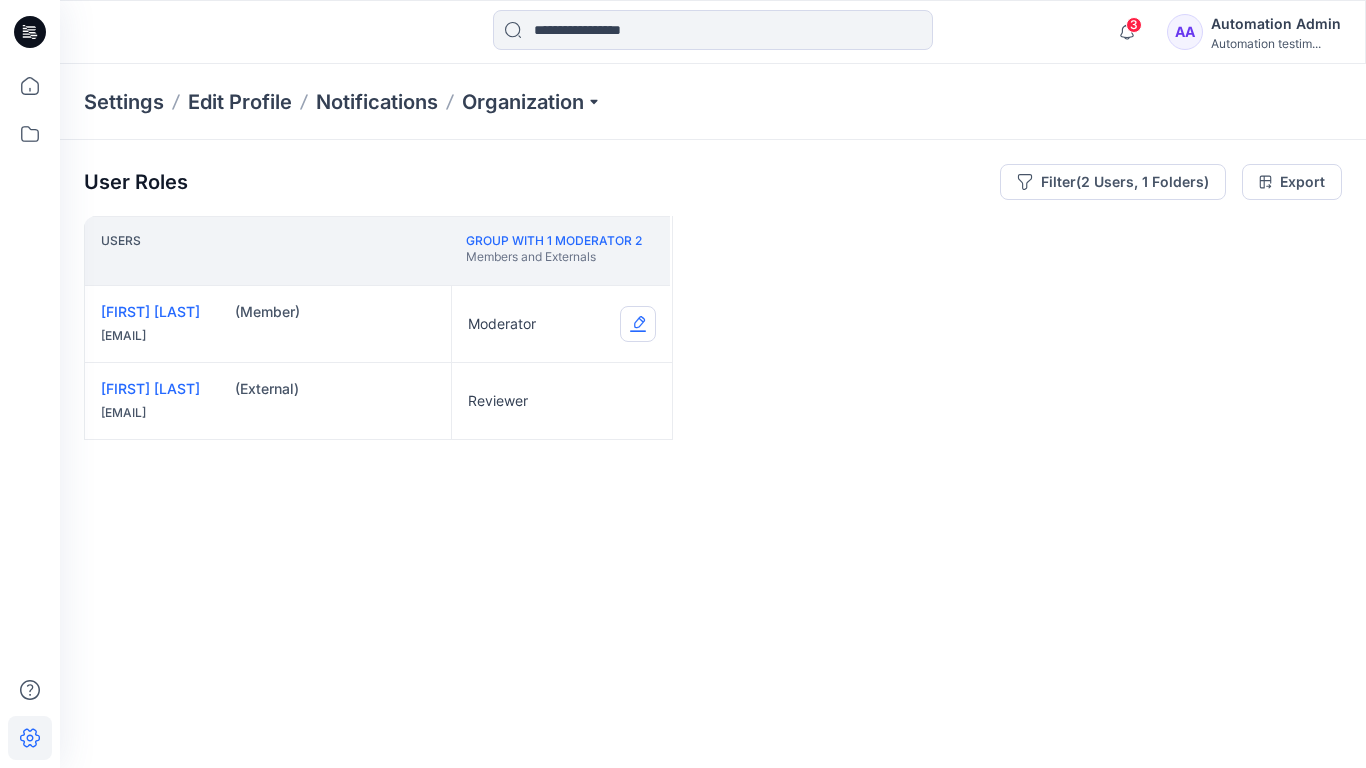 click at bounding box center (638, 324) 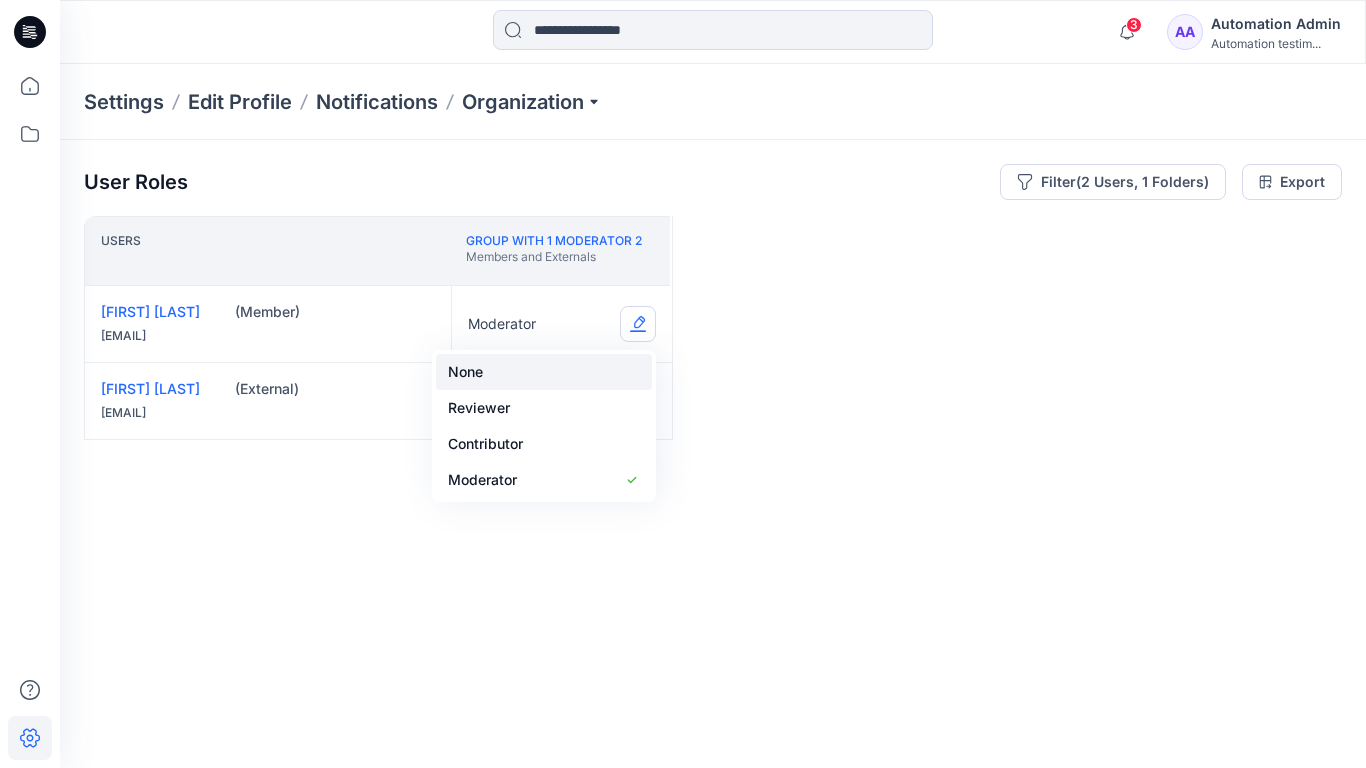 click on "None" at bounding box center (544, 372) 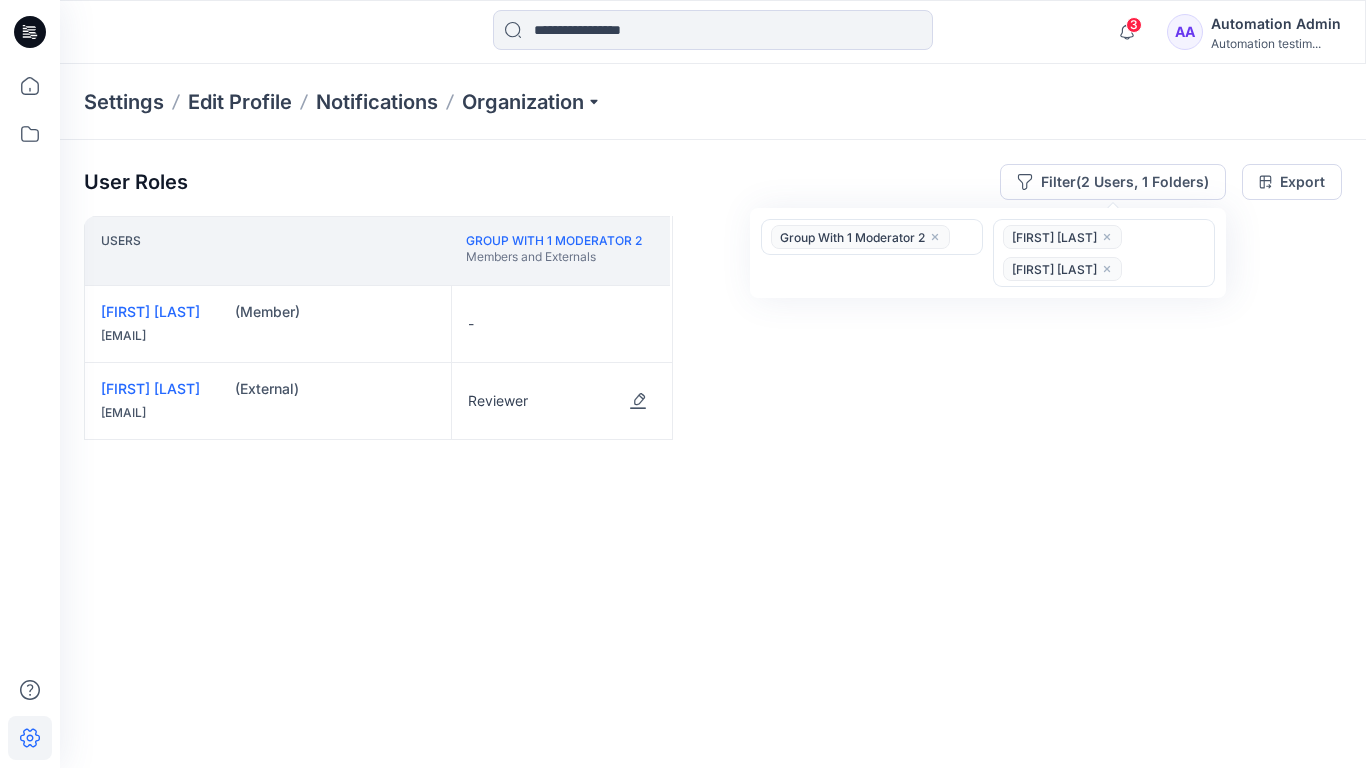 click 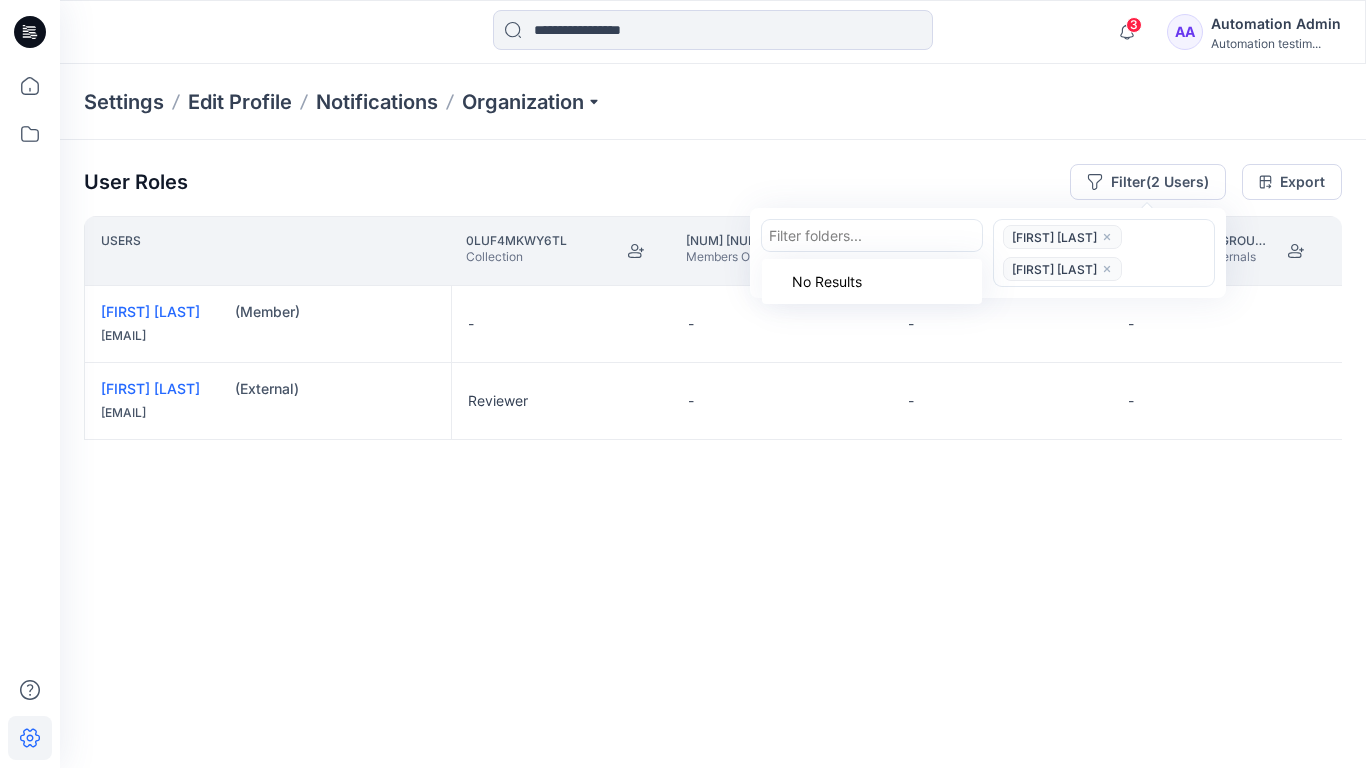 click 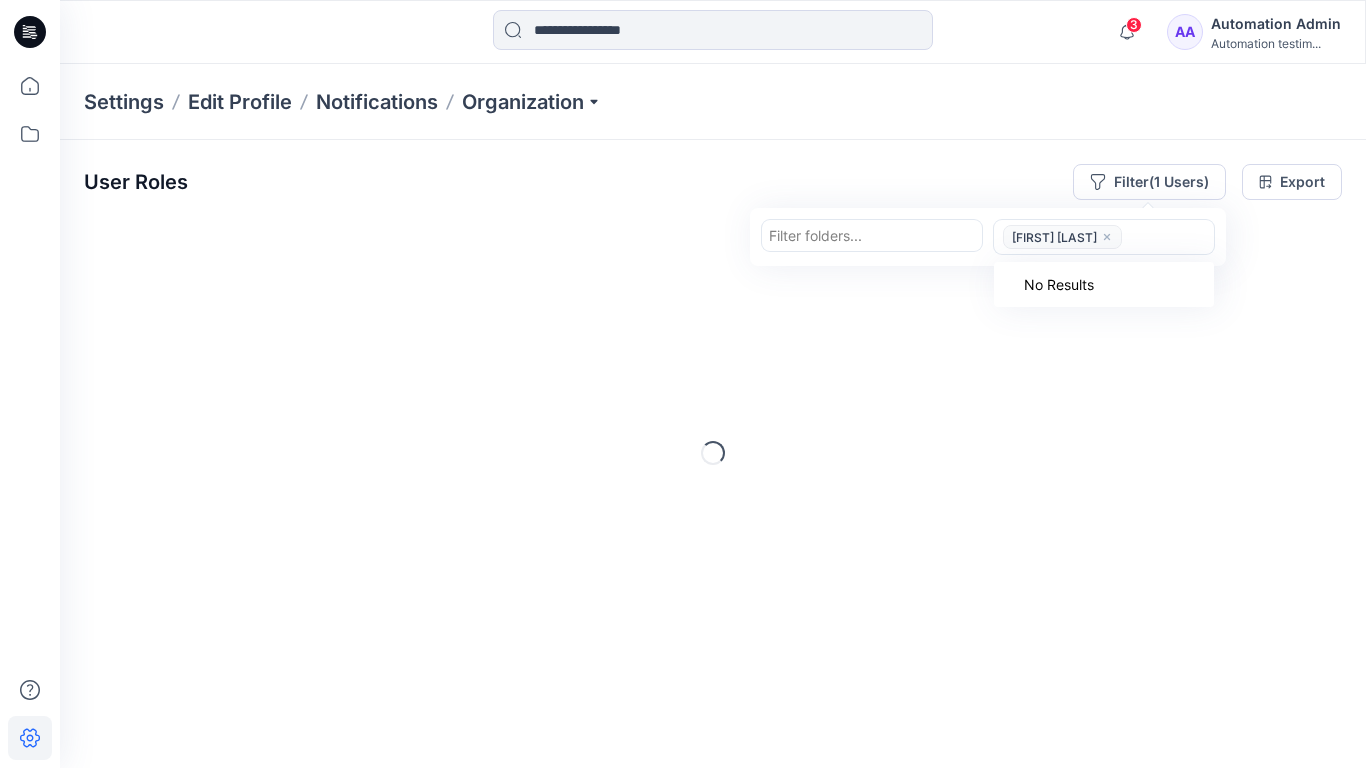 click 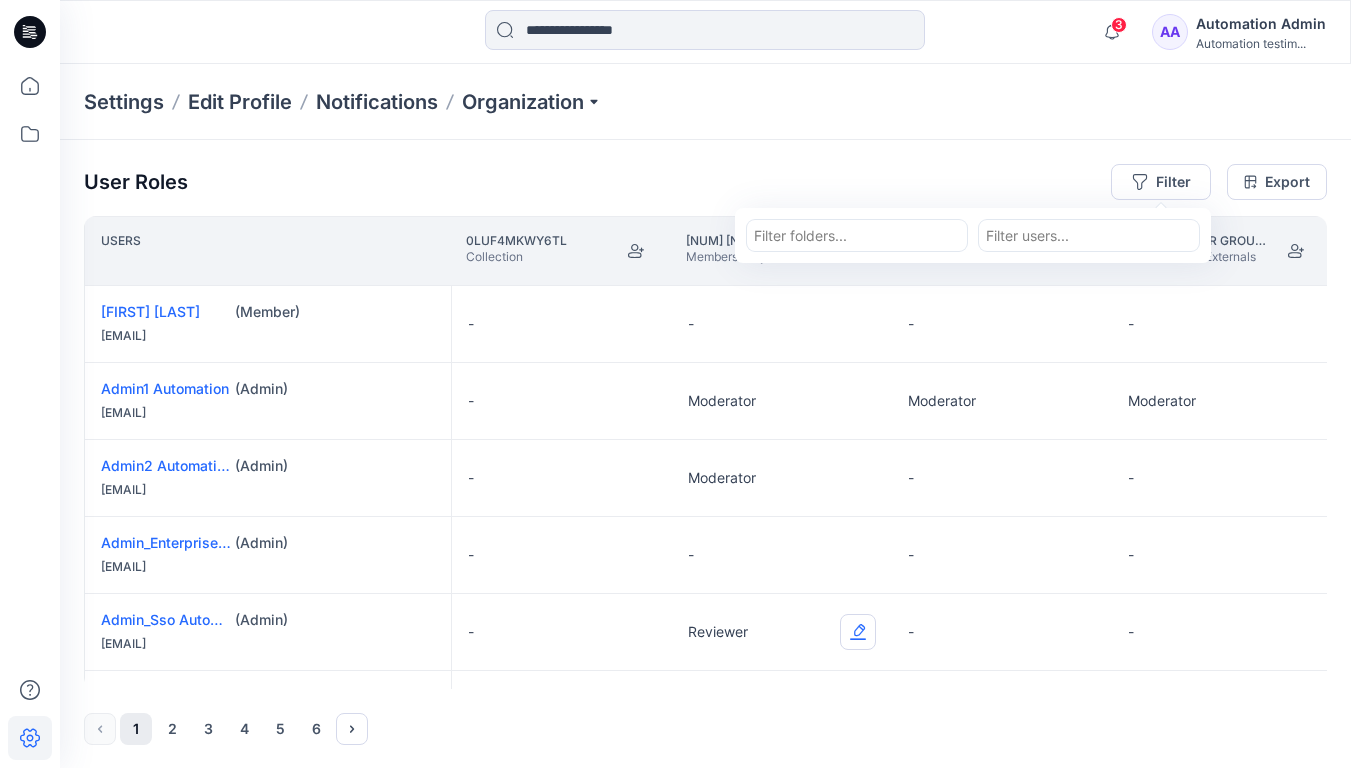 click at bounding box center [858, 632] 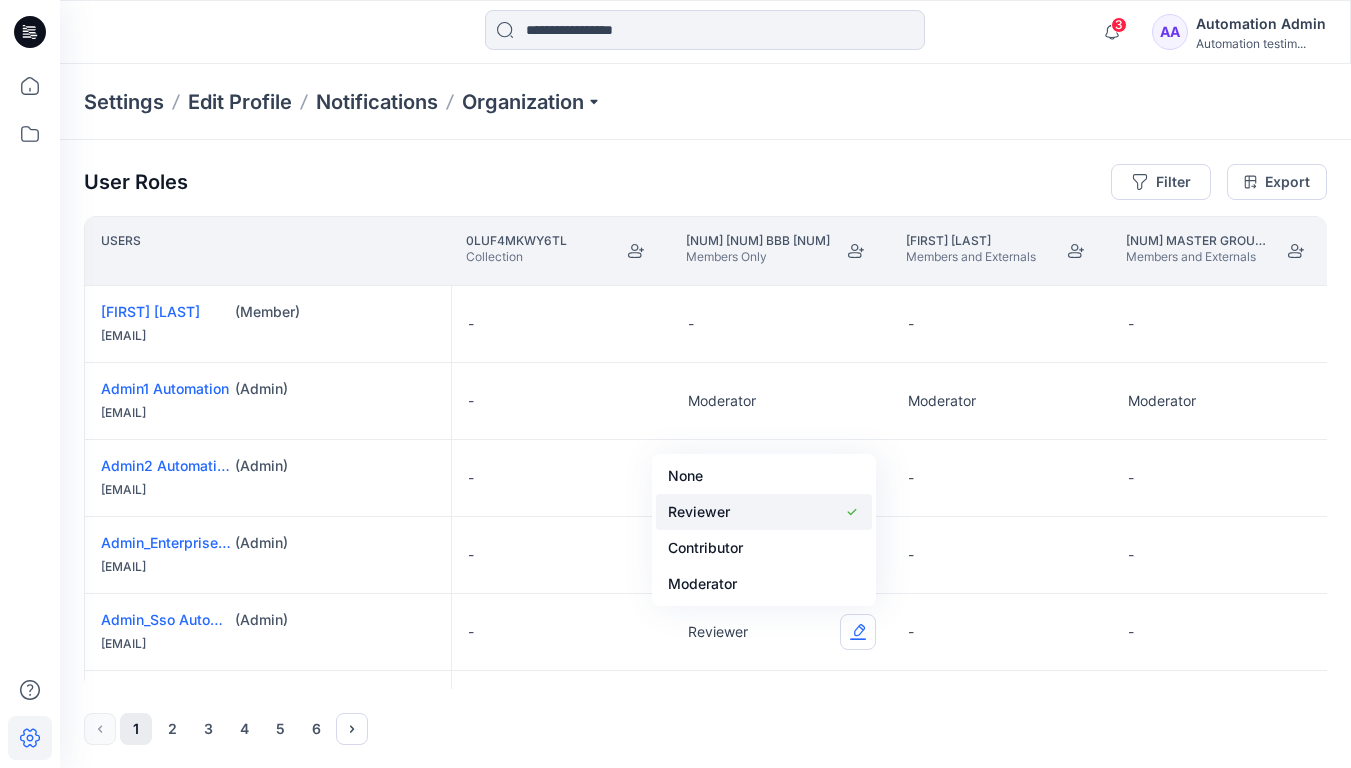 click on "Reviewer" at bounding box center [764, 512] 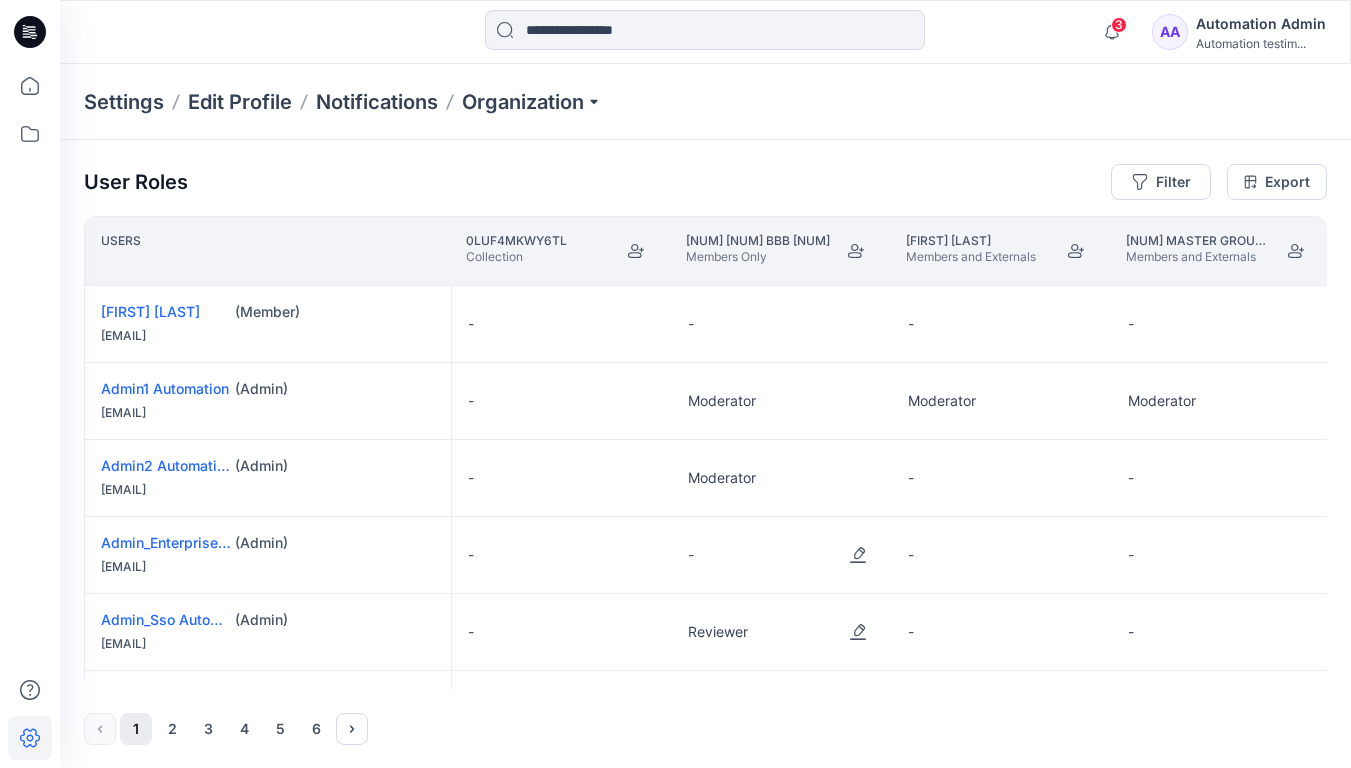 click on "Automation testim..." at bounding box center (1261, 43) 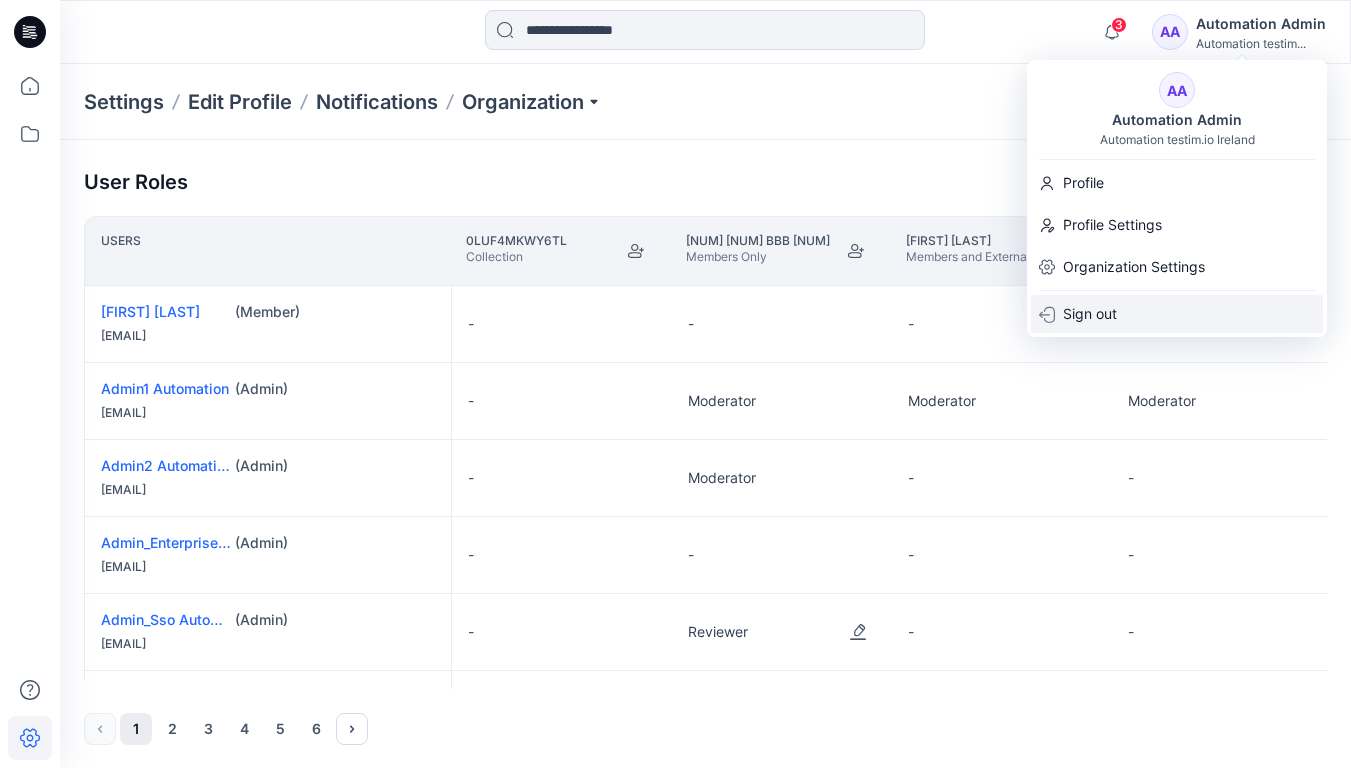 click on "Sign out" at bounding box center (1177, 314) 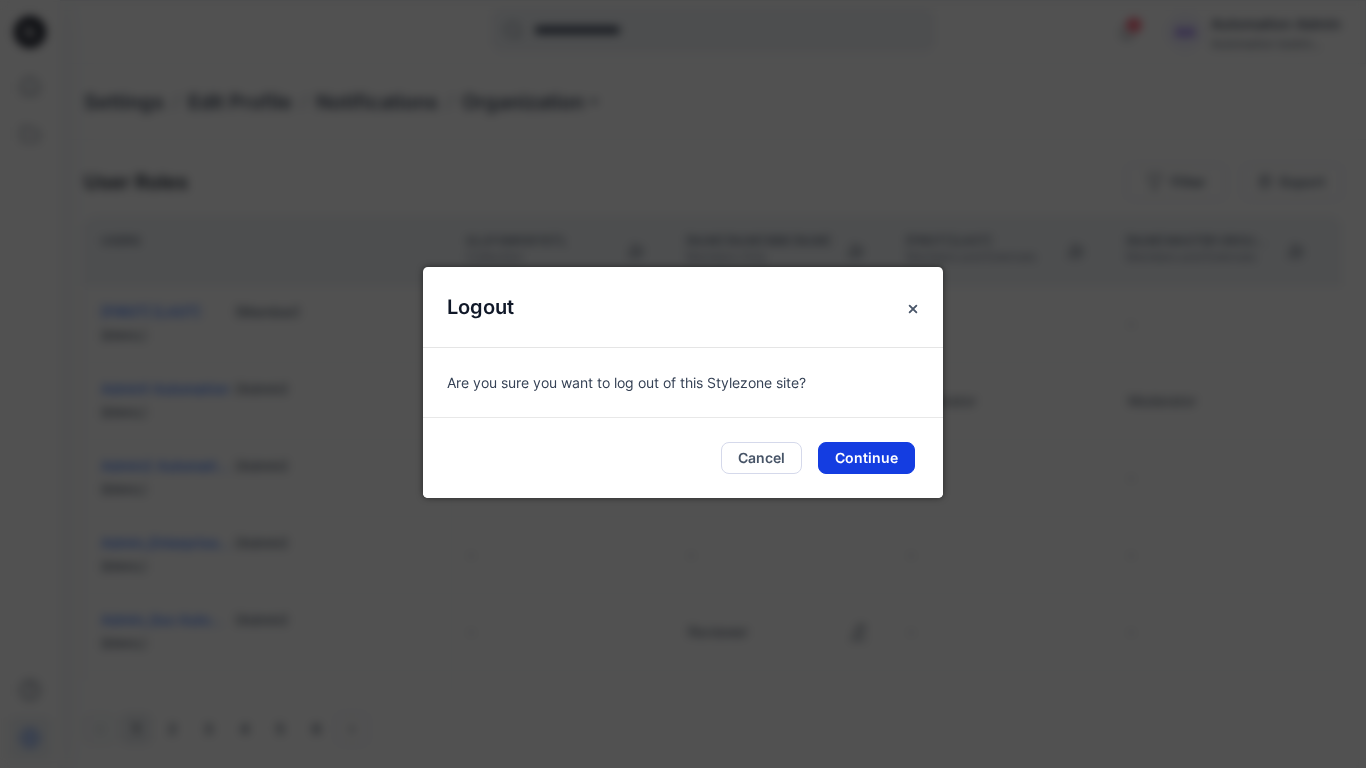 click on "Continue" at bounding box center (866, 458) 